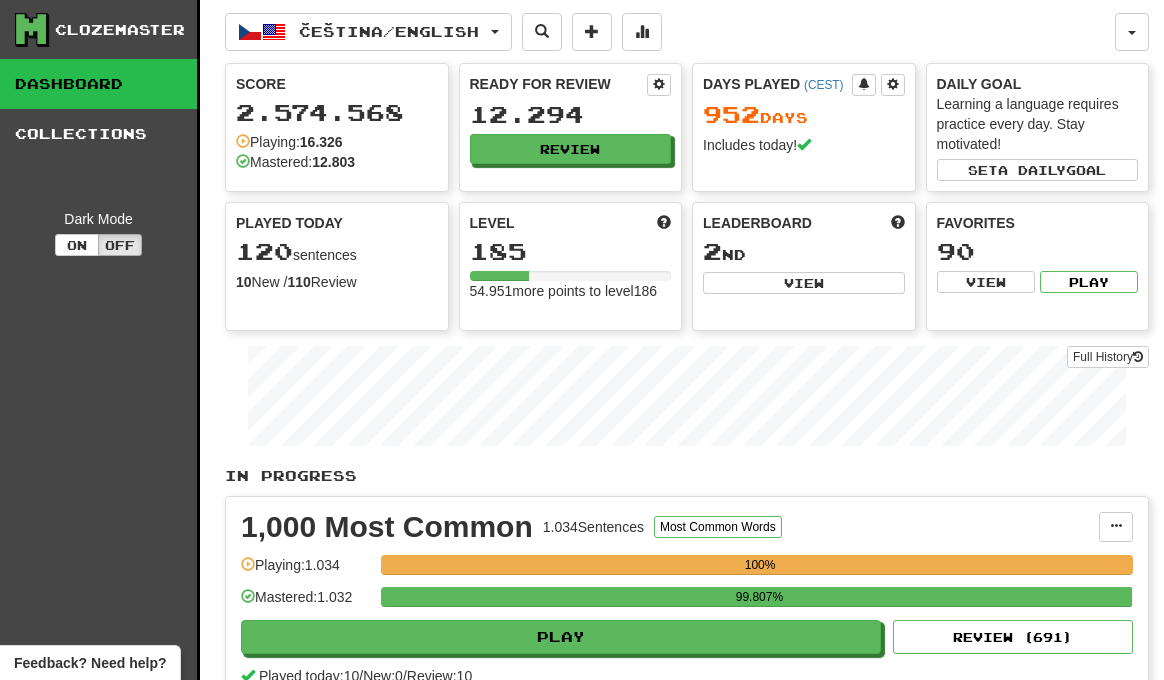 scroll, scrollTop: 0, scrollLeft: 0, axis: both 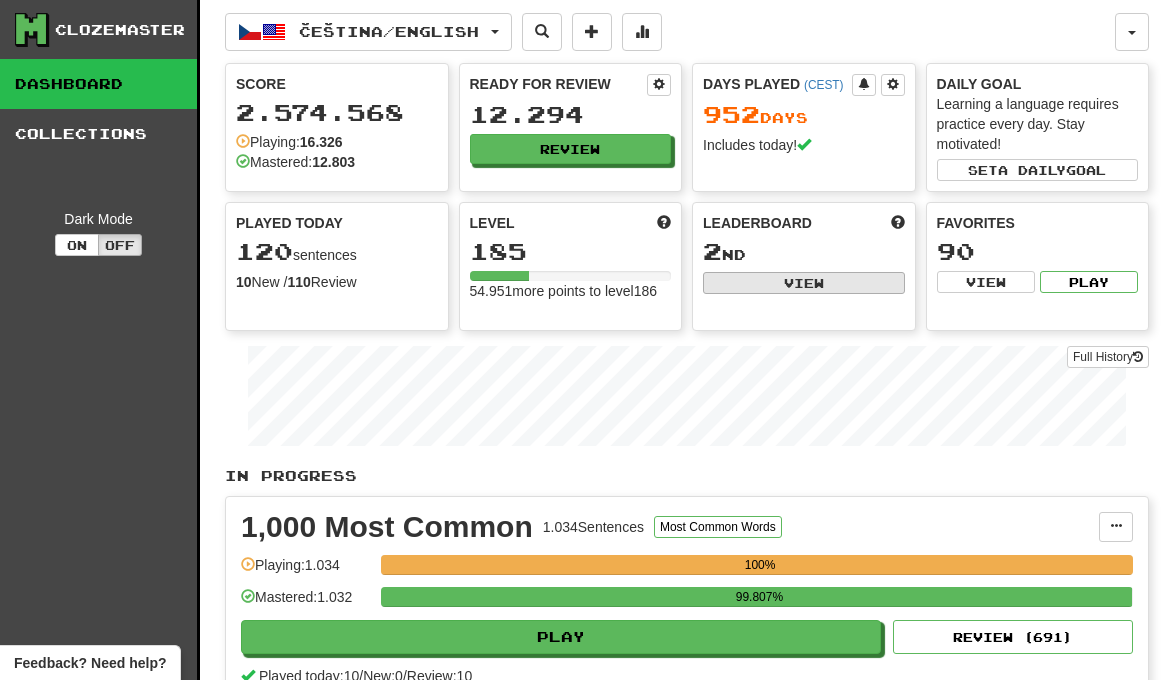 click on "View" at bounding box center [804, 283] 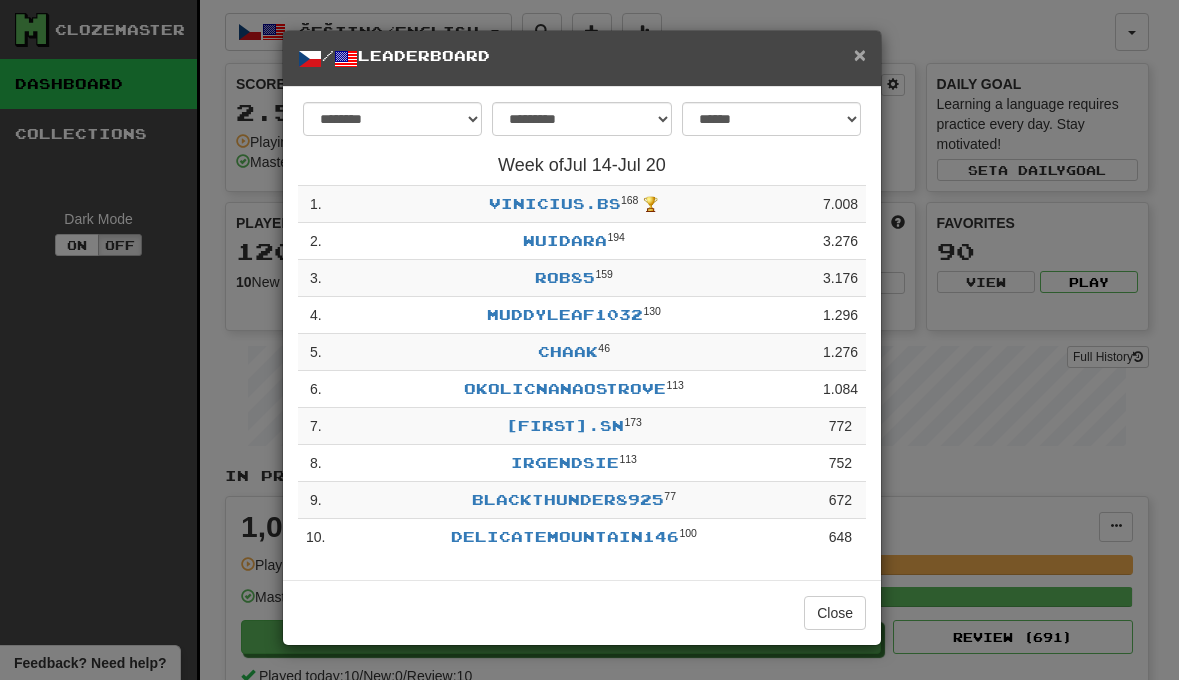 click on "×" at bounding box center [860, 54] 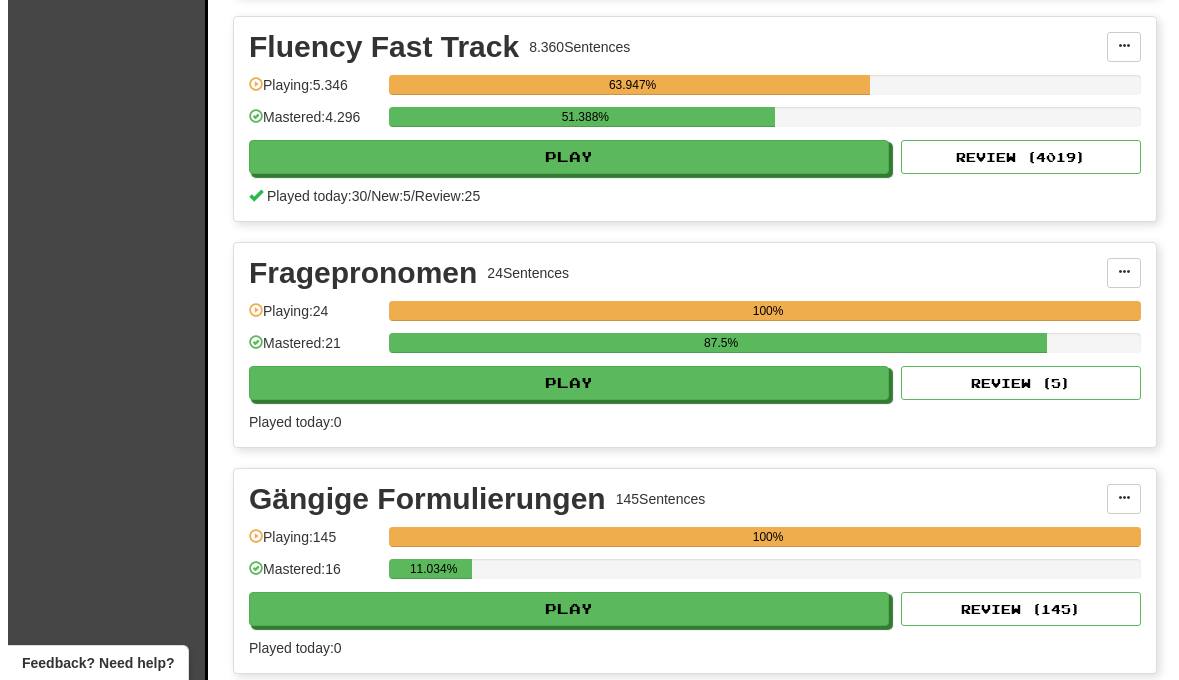 scroll, scrollTop: 3188, scrollLeft: 0, axis: vertical 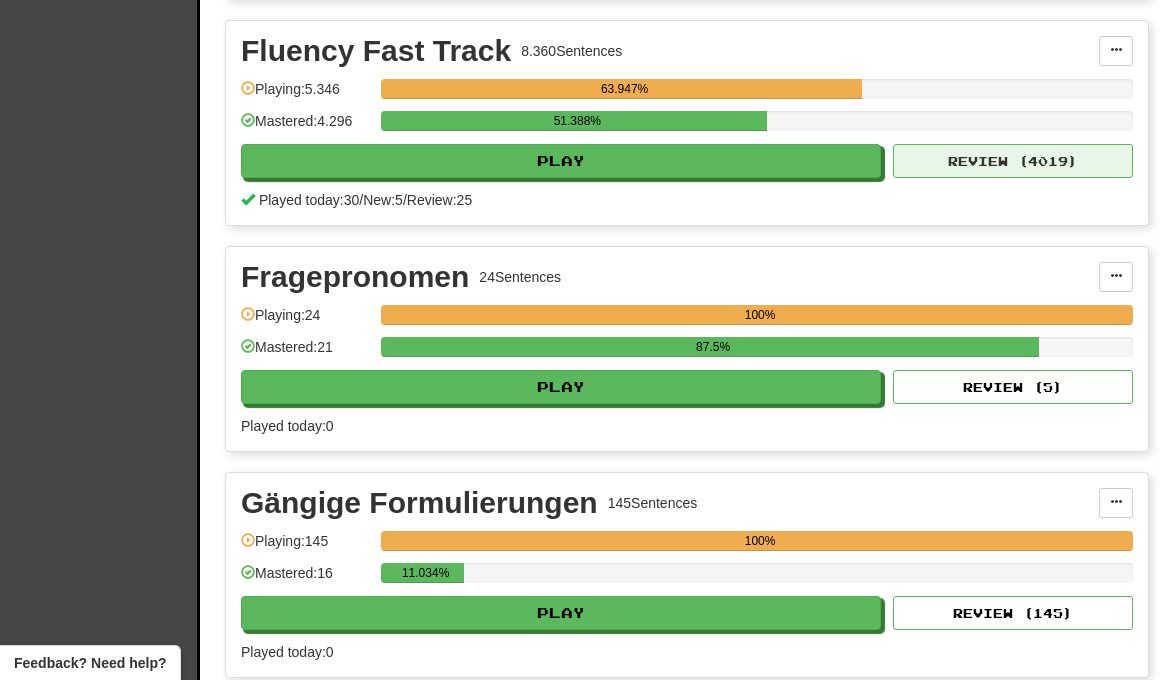 click on "Review ( 4019 )" at bounding box center (1013, 161) 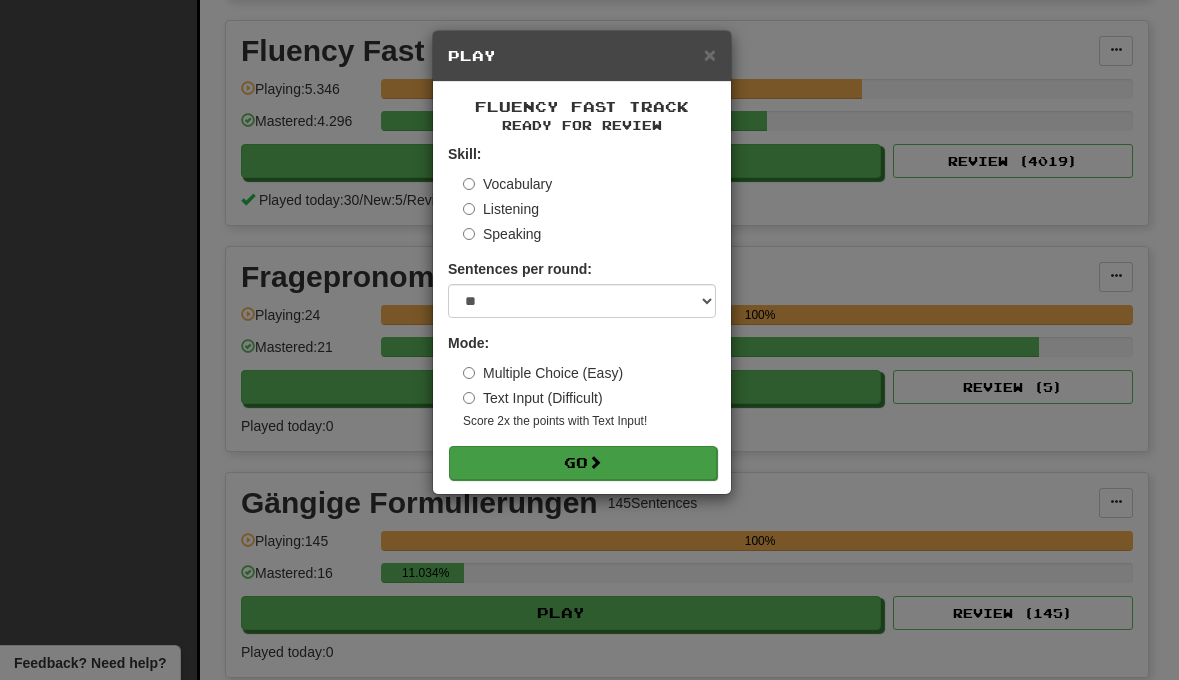 click on "Go" at bounding box center (583, 463) 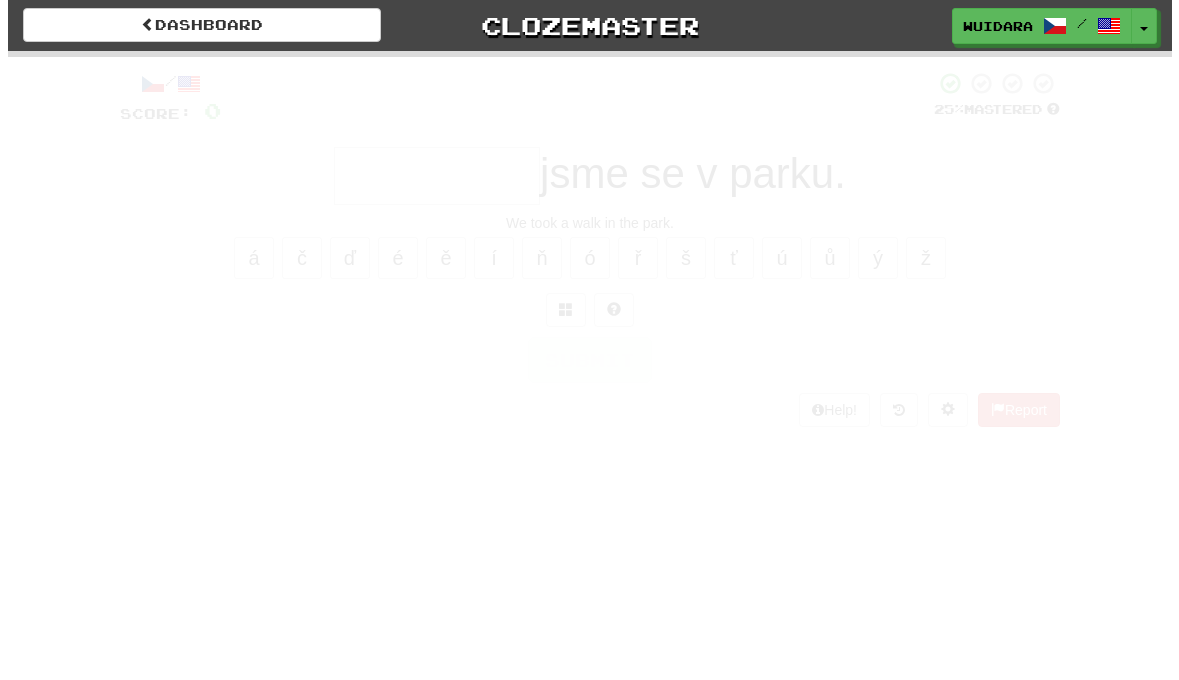 scroll, scrollTop: 0, scrollLeft: 0, axis: both 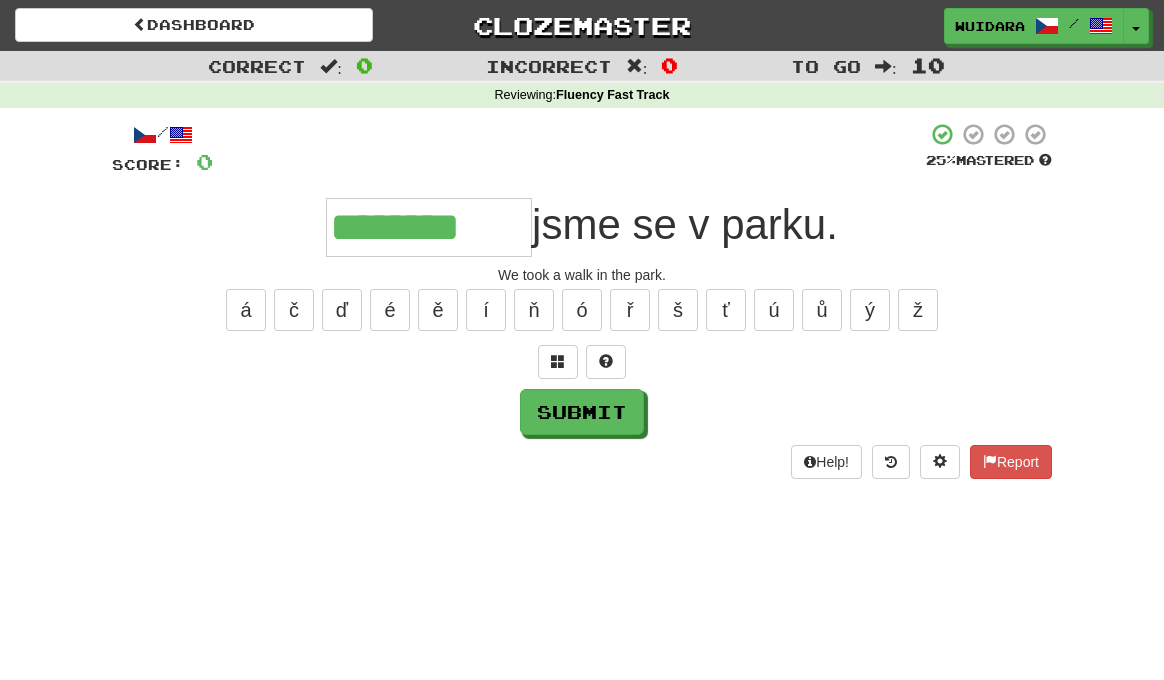 click on "********" at bounding box center [429, 227] 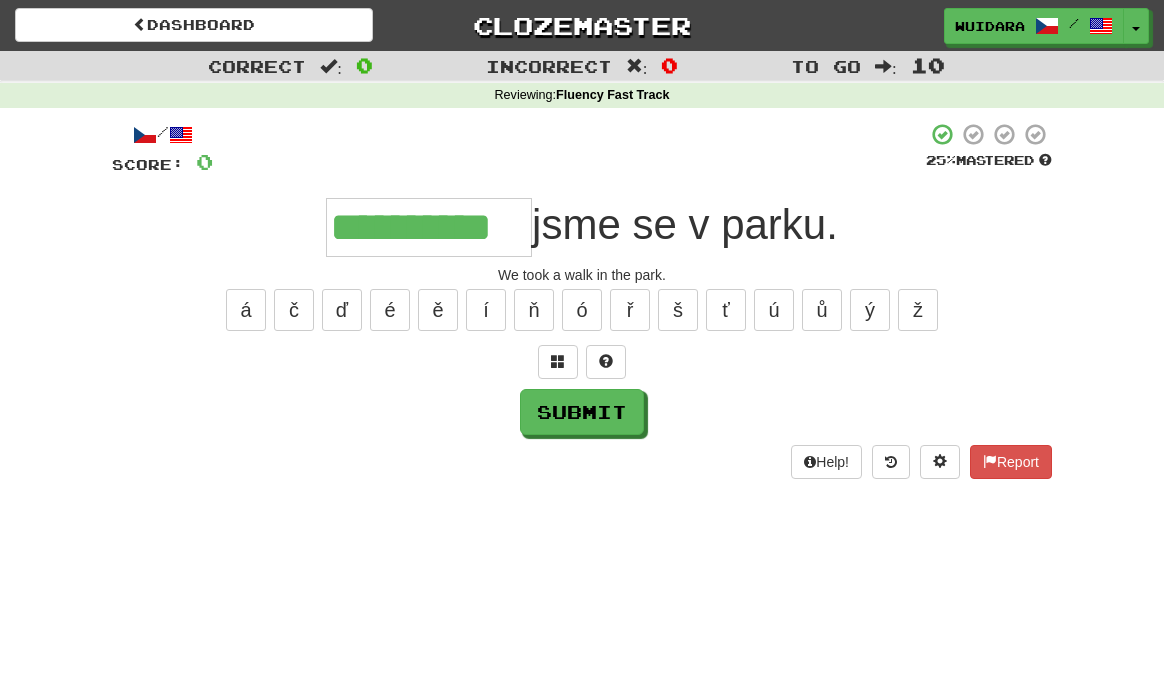 type on "**********" 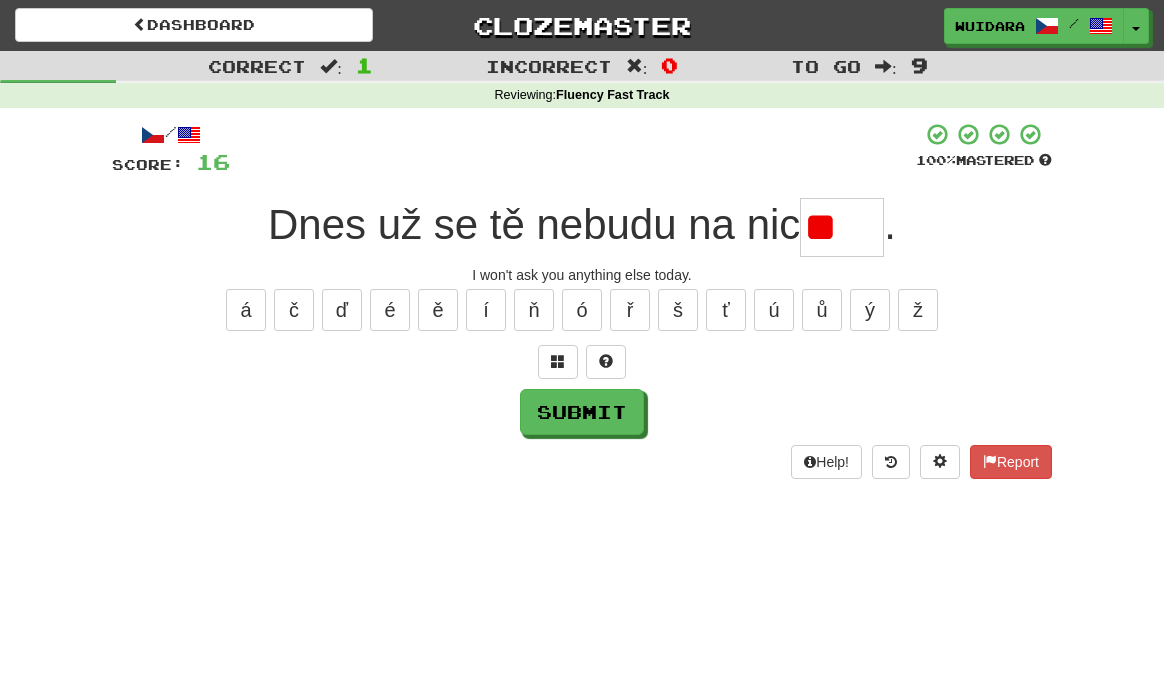 type on "*" 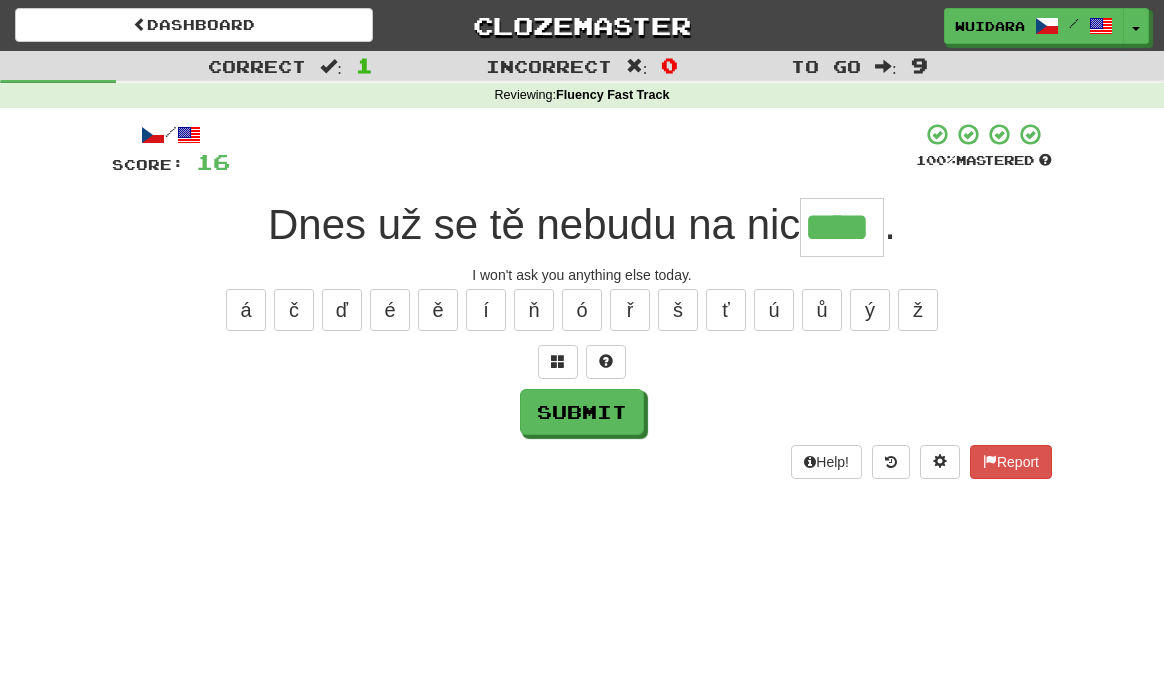 type on "****" 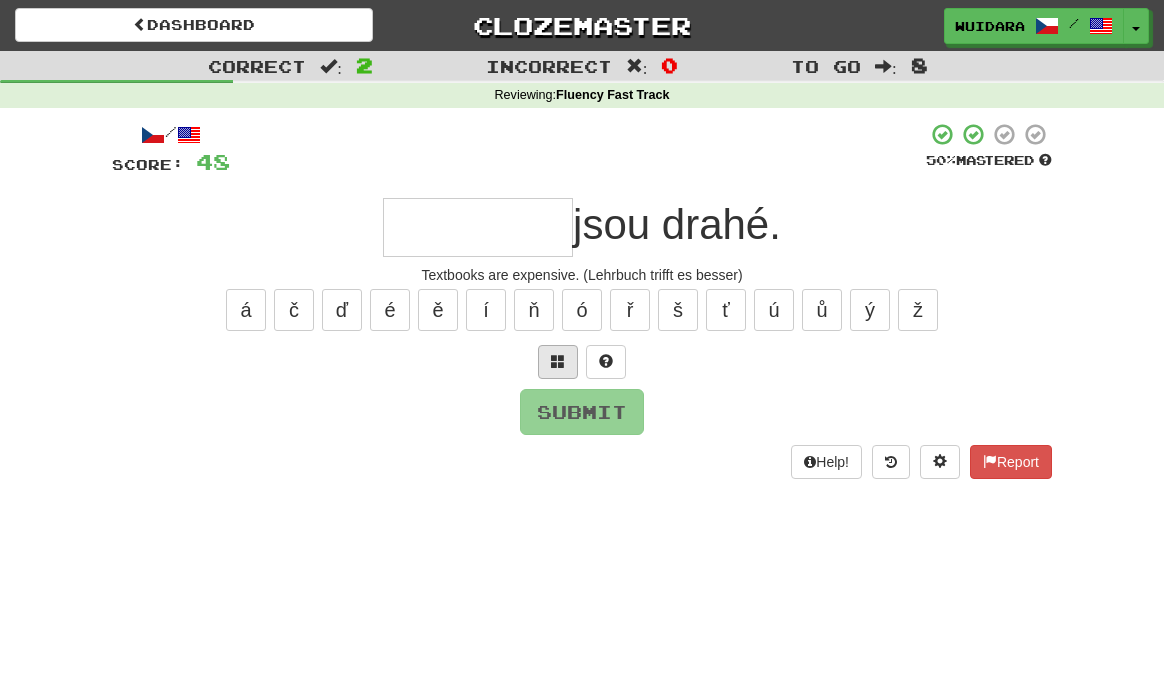 click at bounding box center (558, 362) 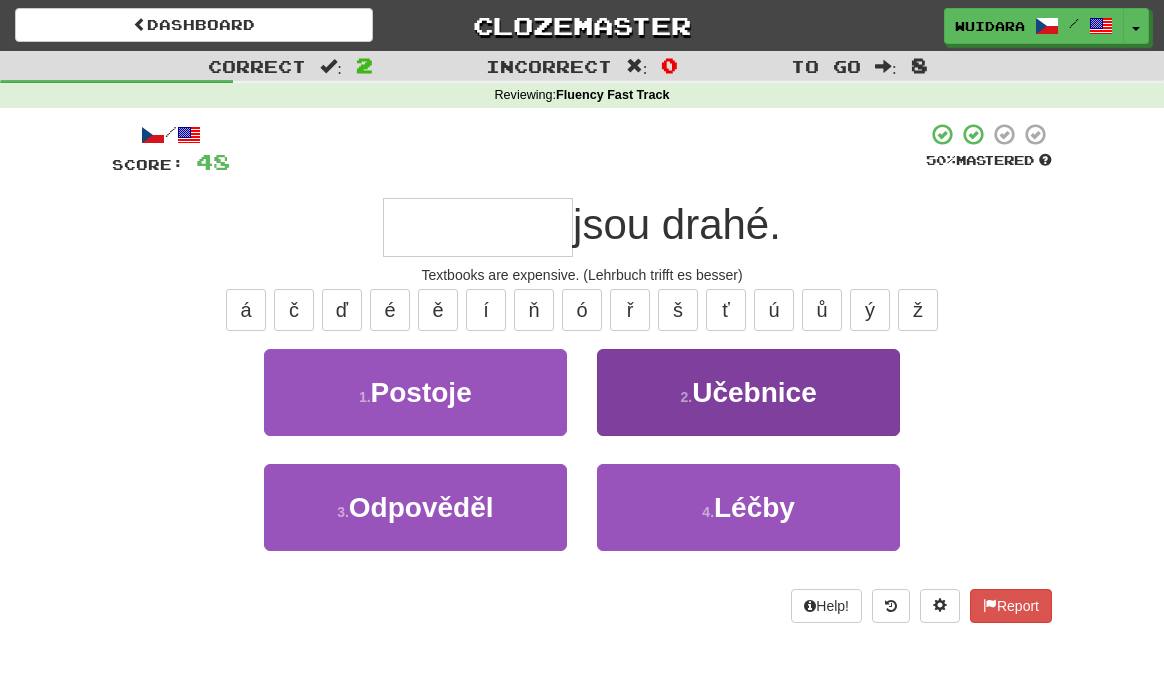 click on "2 . Textbooks" at bounding box center (748, 392) 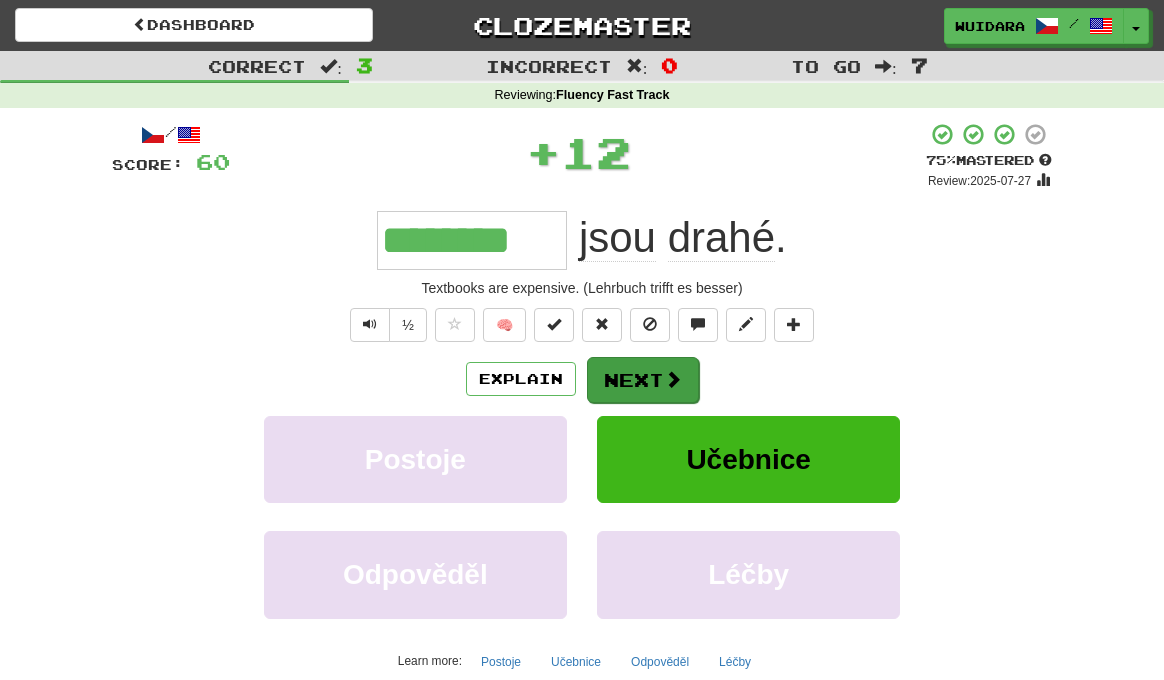 click on "Next" at bounding box center [643, 380] 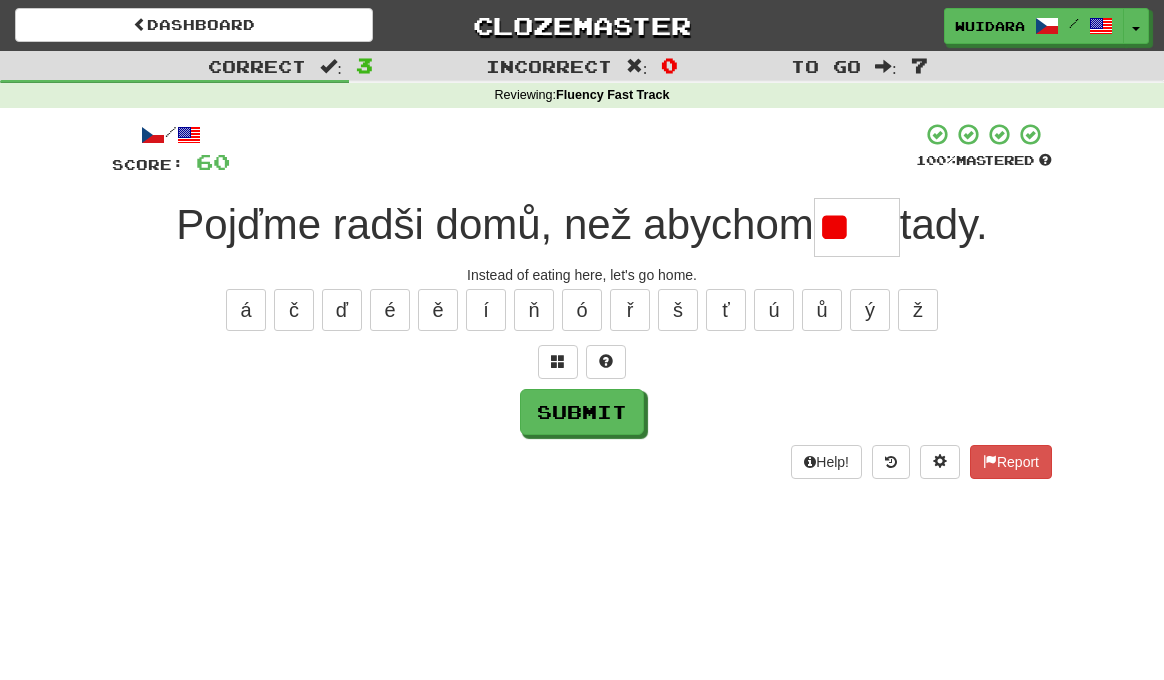type on "*" 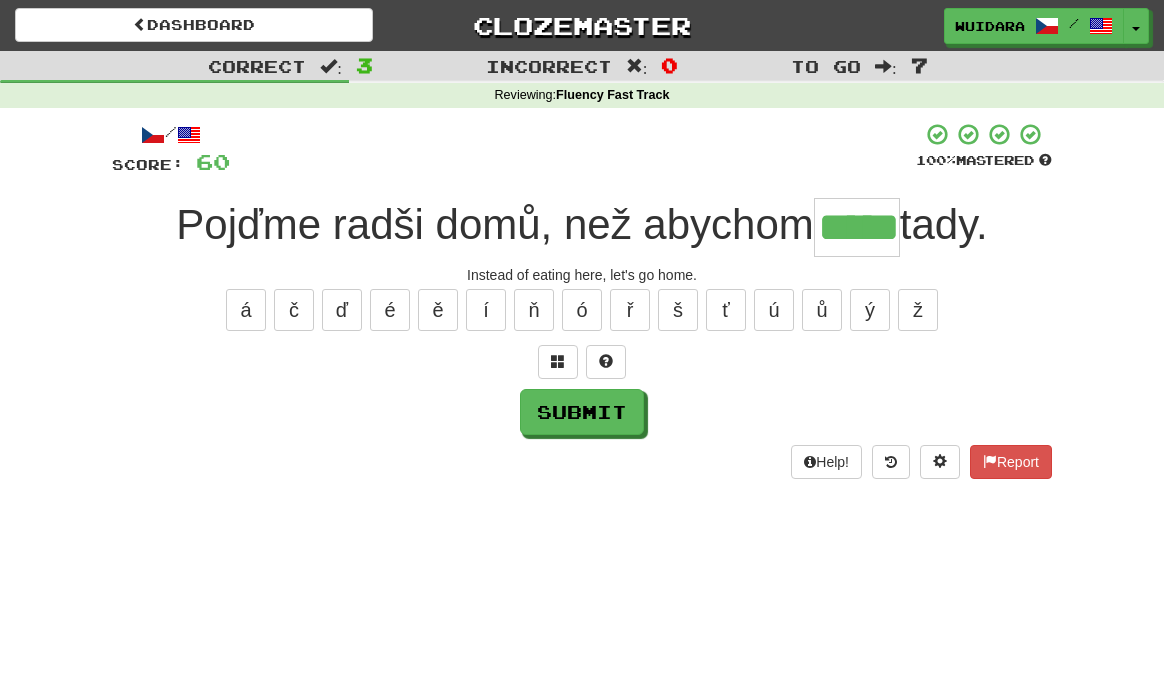 type on "*****" 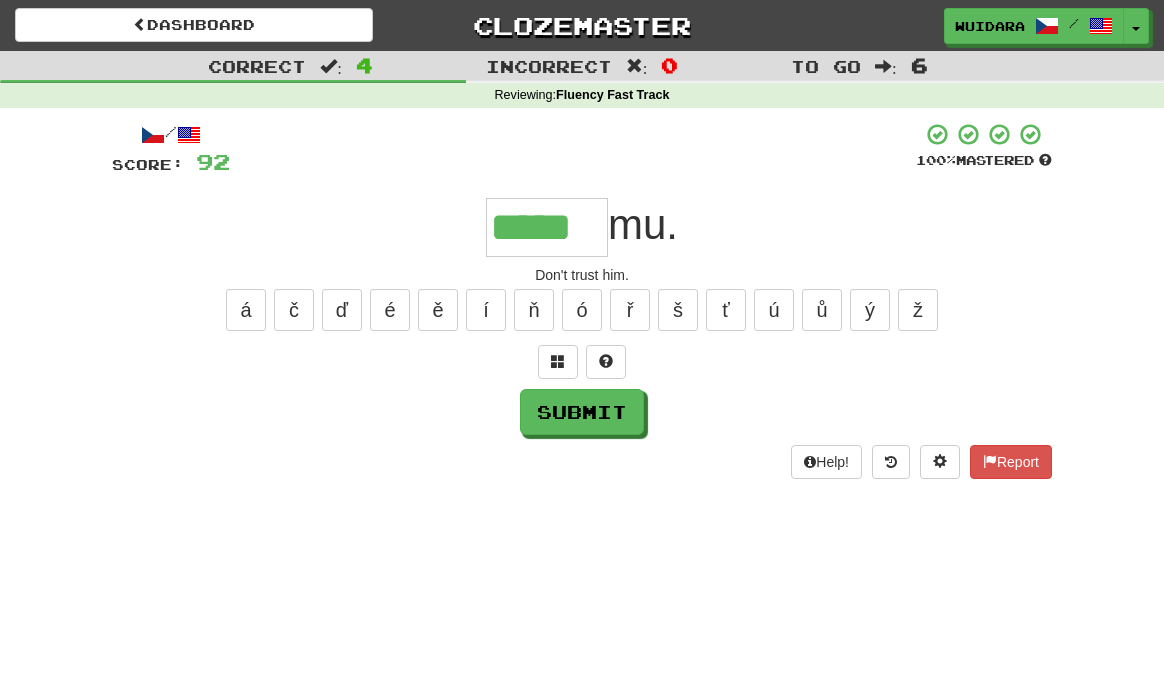 type on "*****" 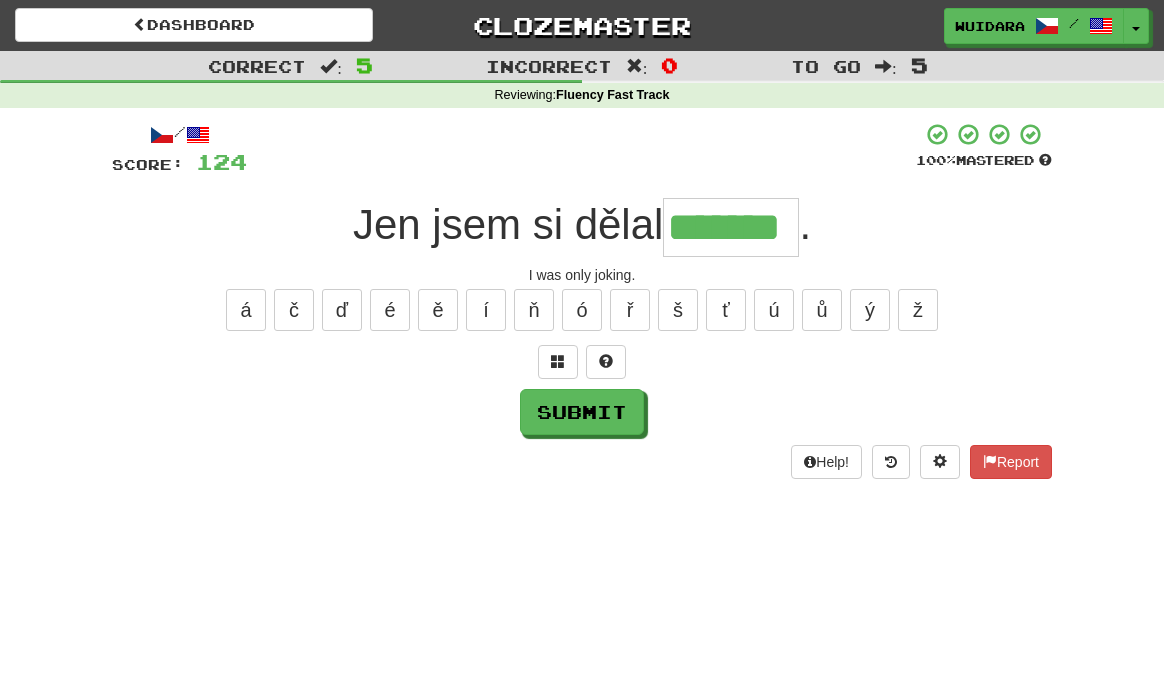 type on "*******" 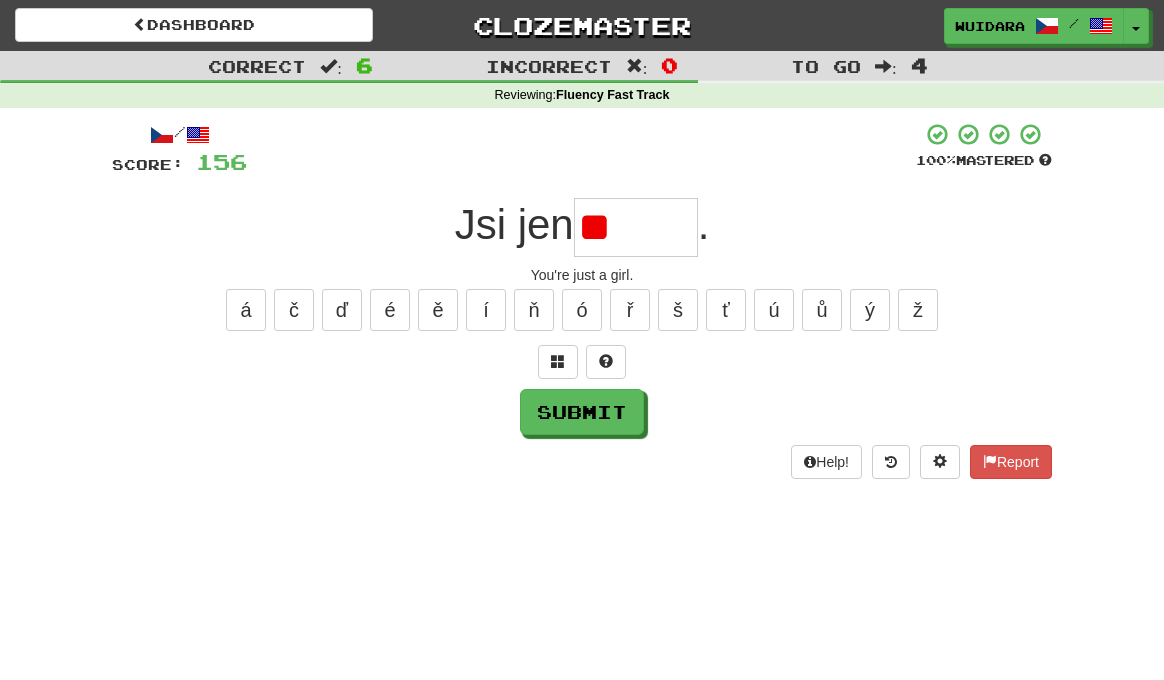 type on "*" 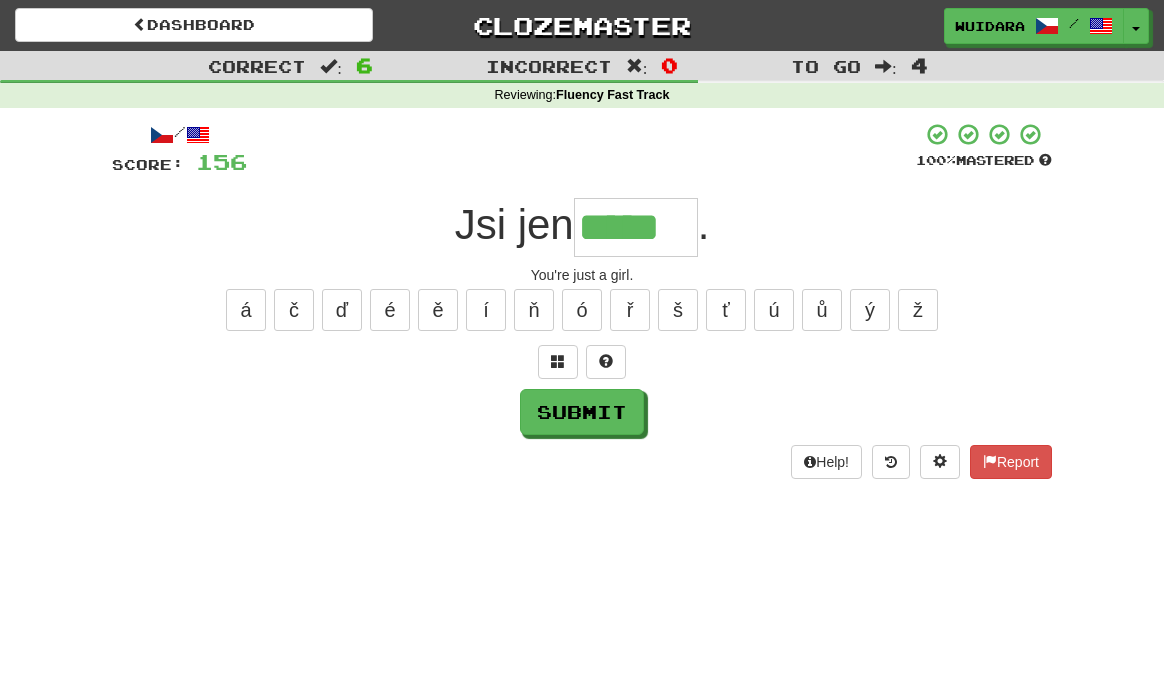 type on "*****" 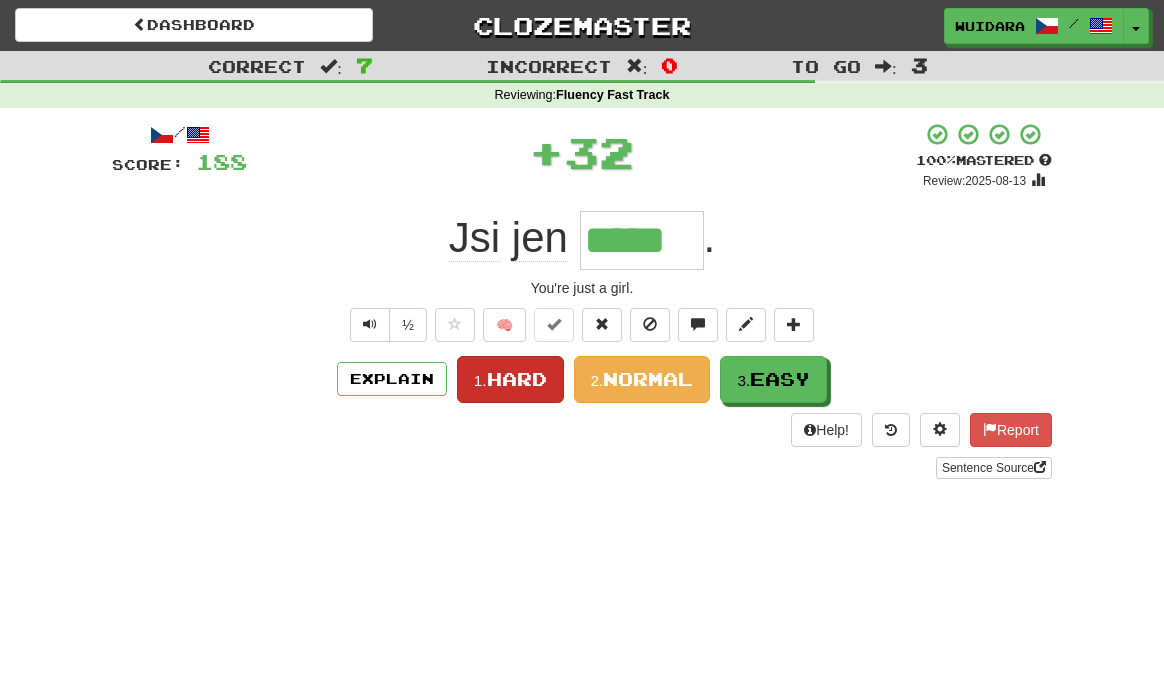 click on "Hard" at bounding box center (517, 379) 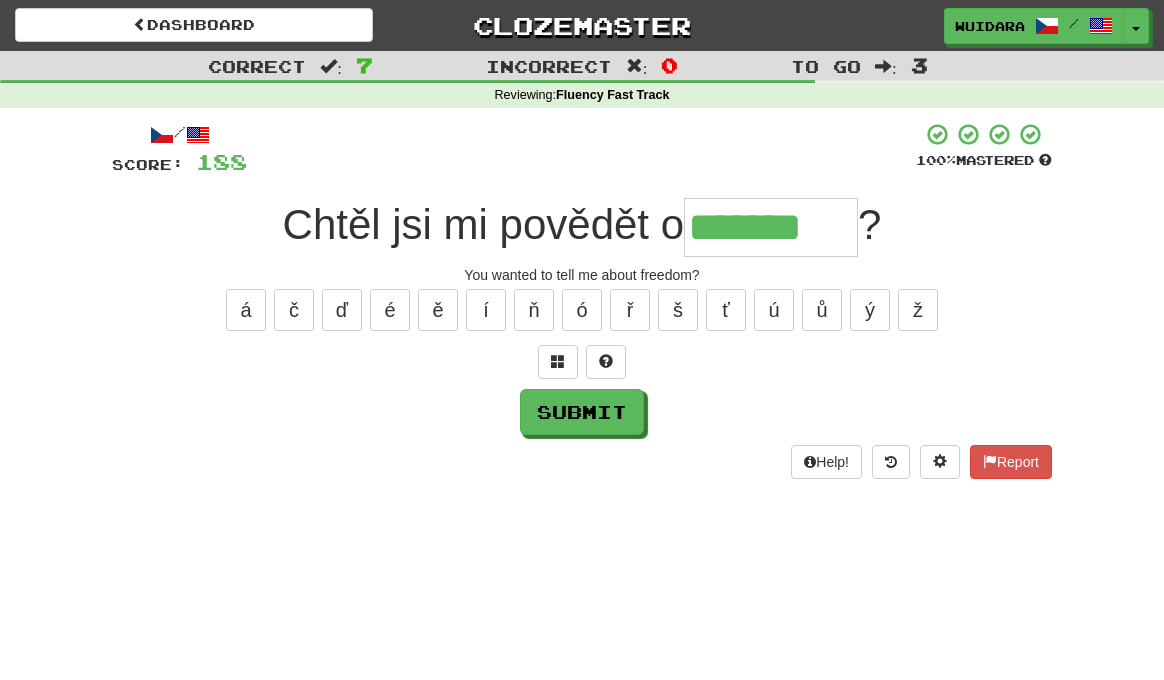 type on "*******" 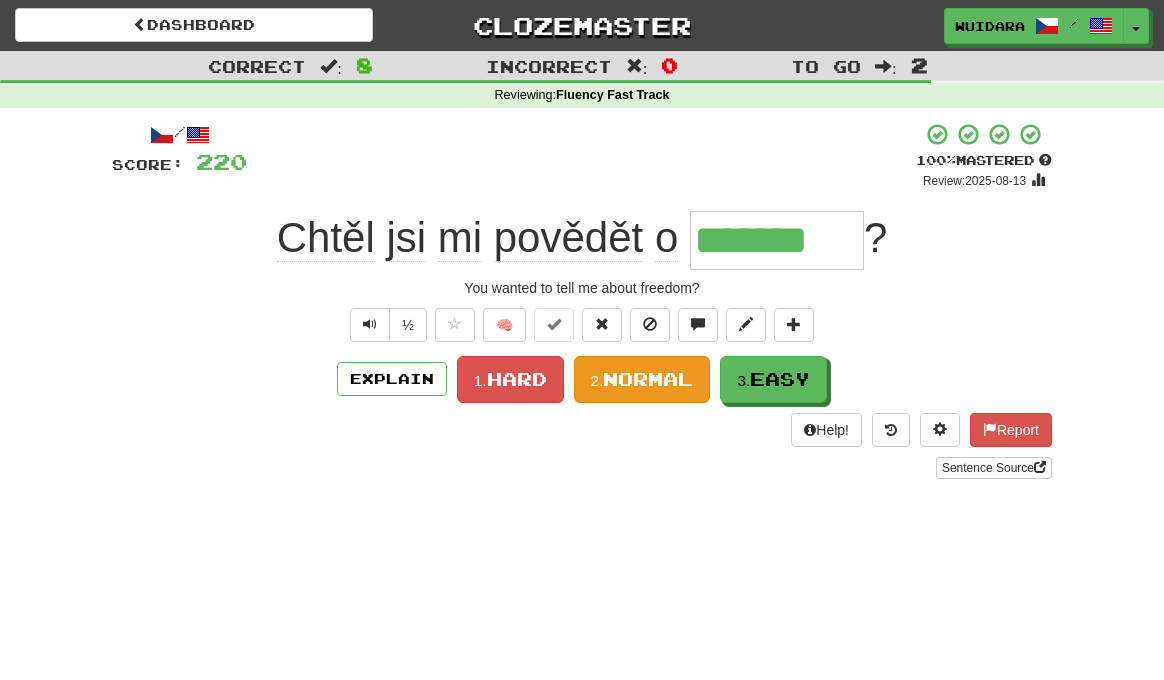 click on "Normal" at bounding box center (648, 379) 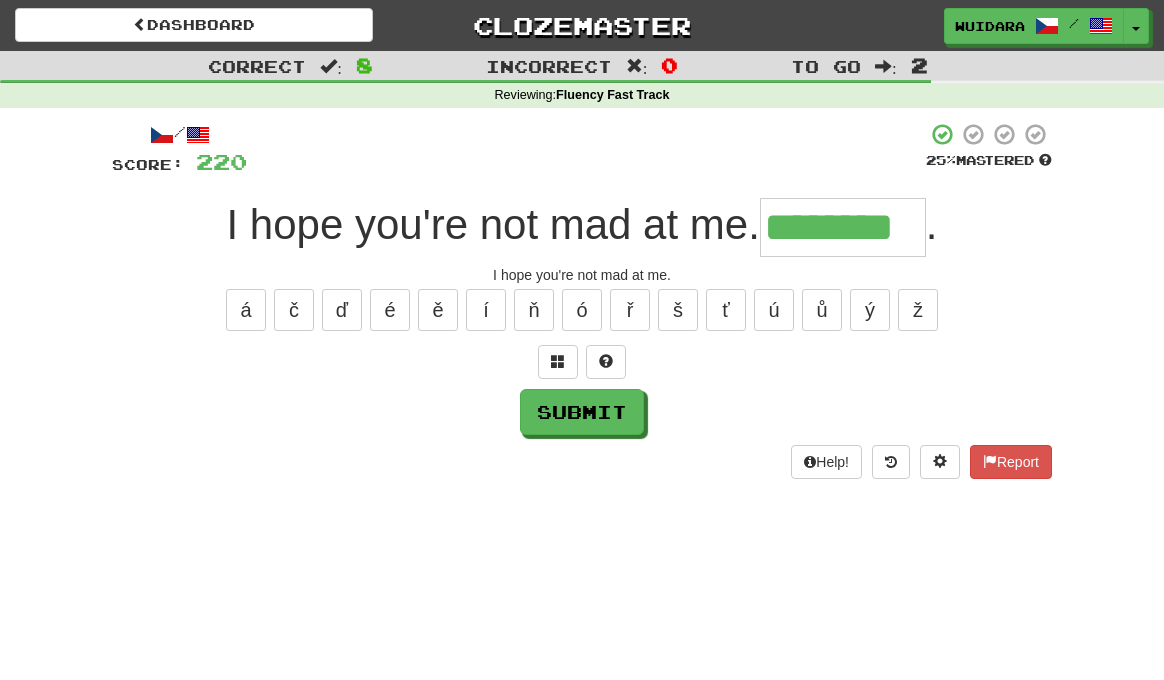type on "********" 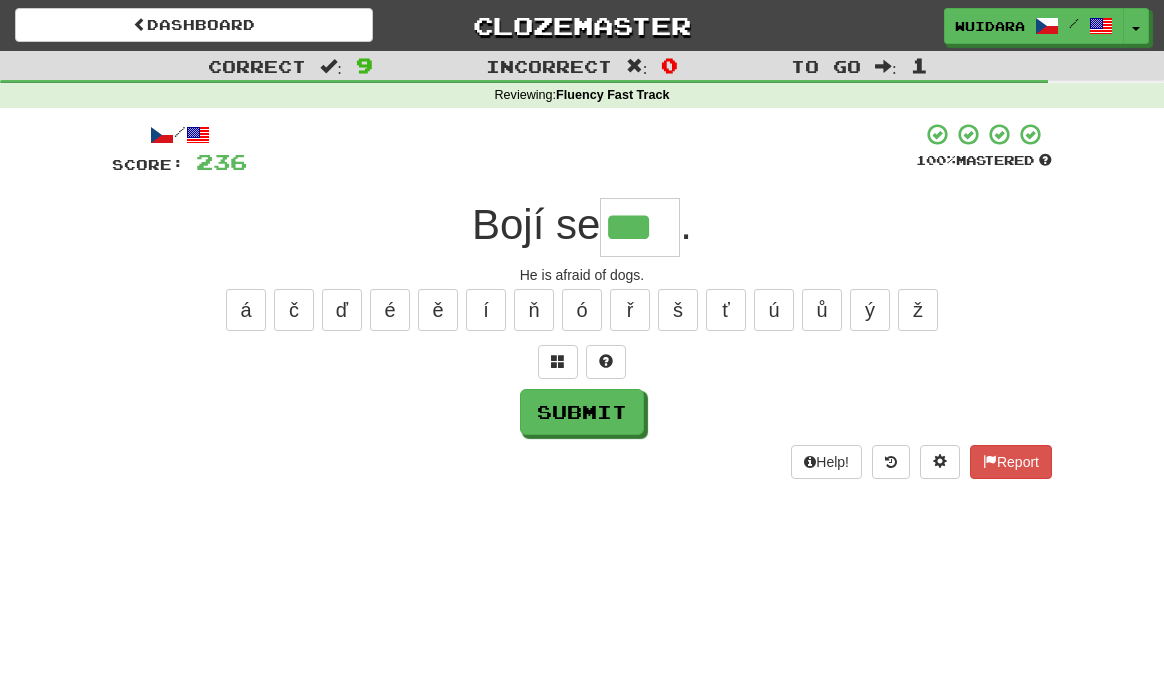 type on "***" 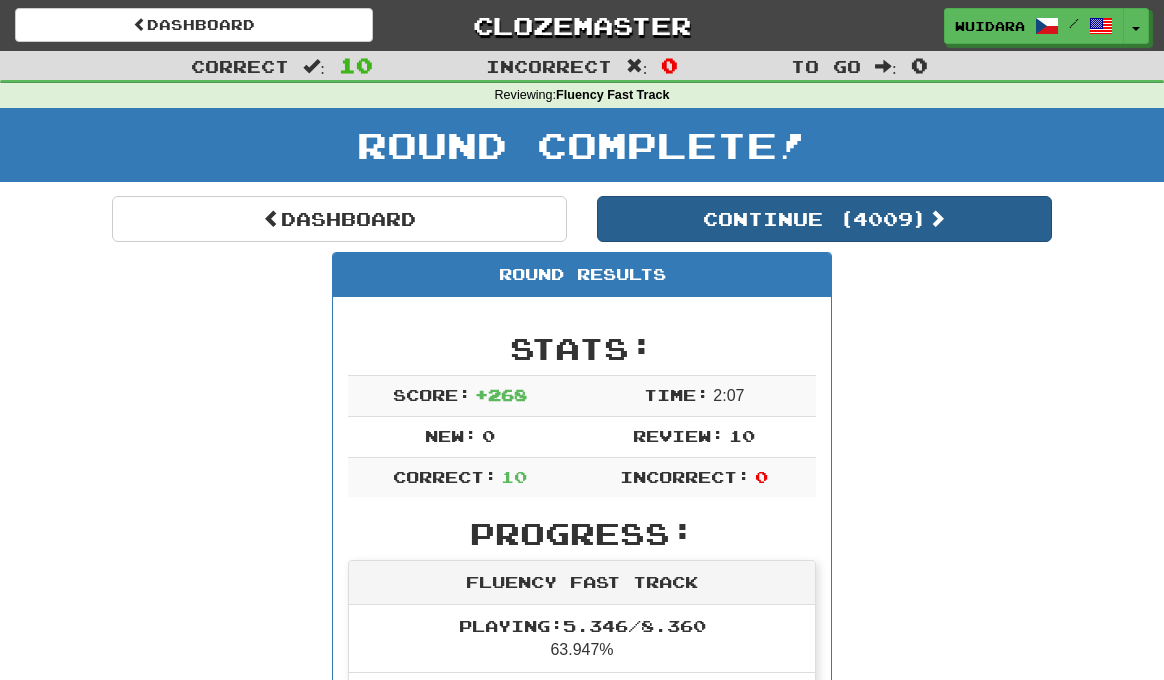 click on "Continue ( 4009 )" at bounding box center (824, 219) 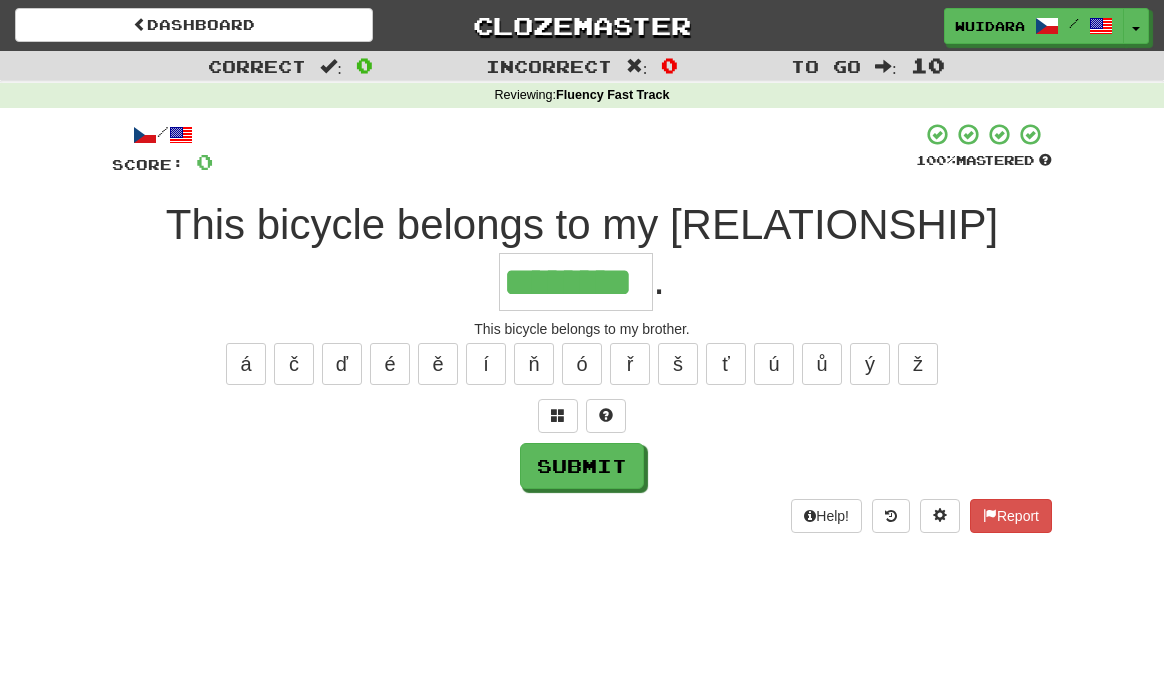 type on "********" 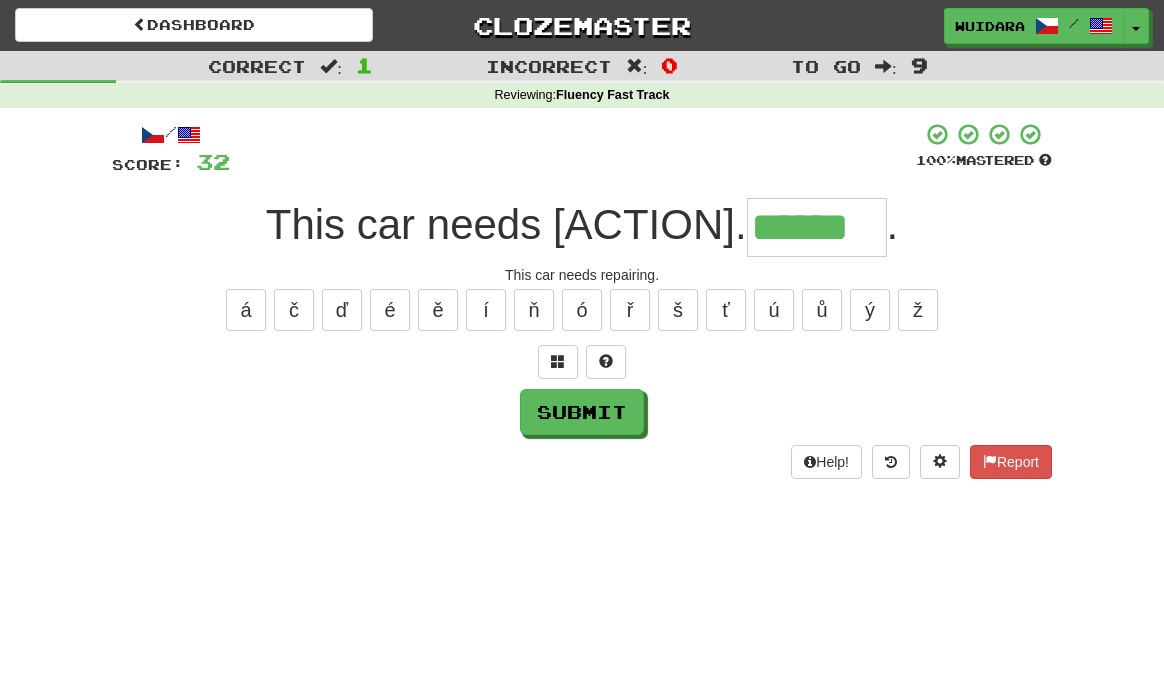 type on "******" 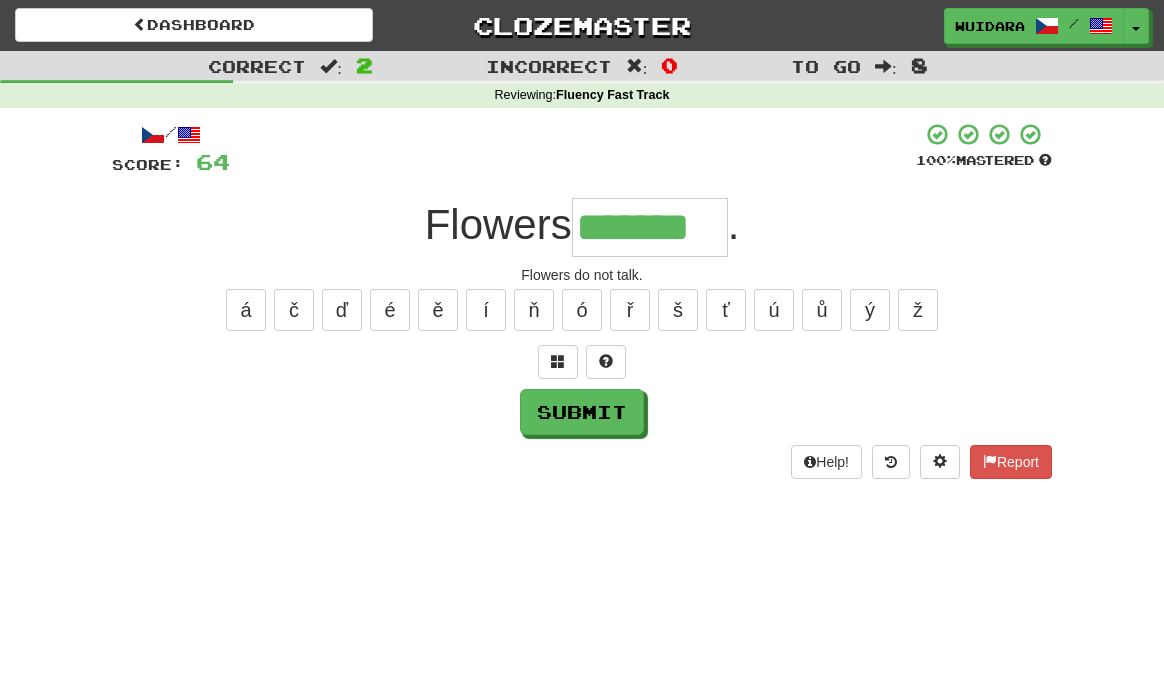 type on "*******" 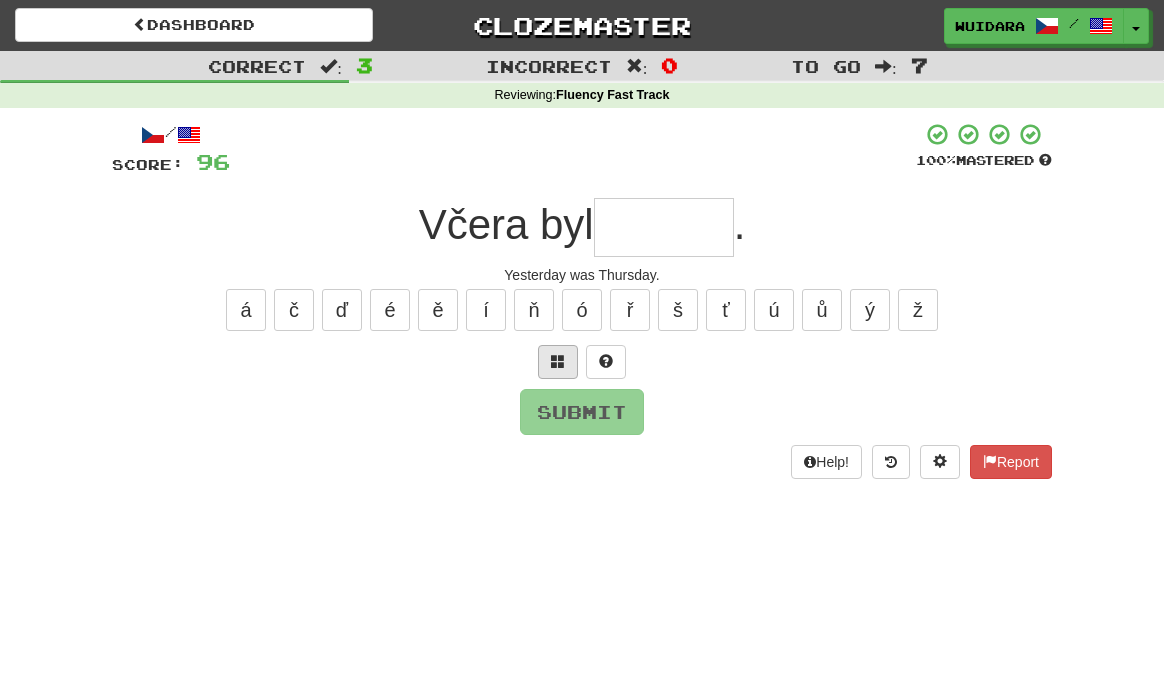 click at bounding box center (558, 362) 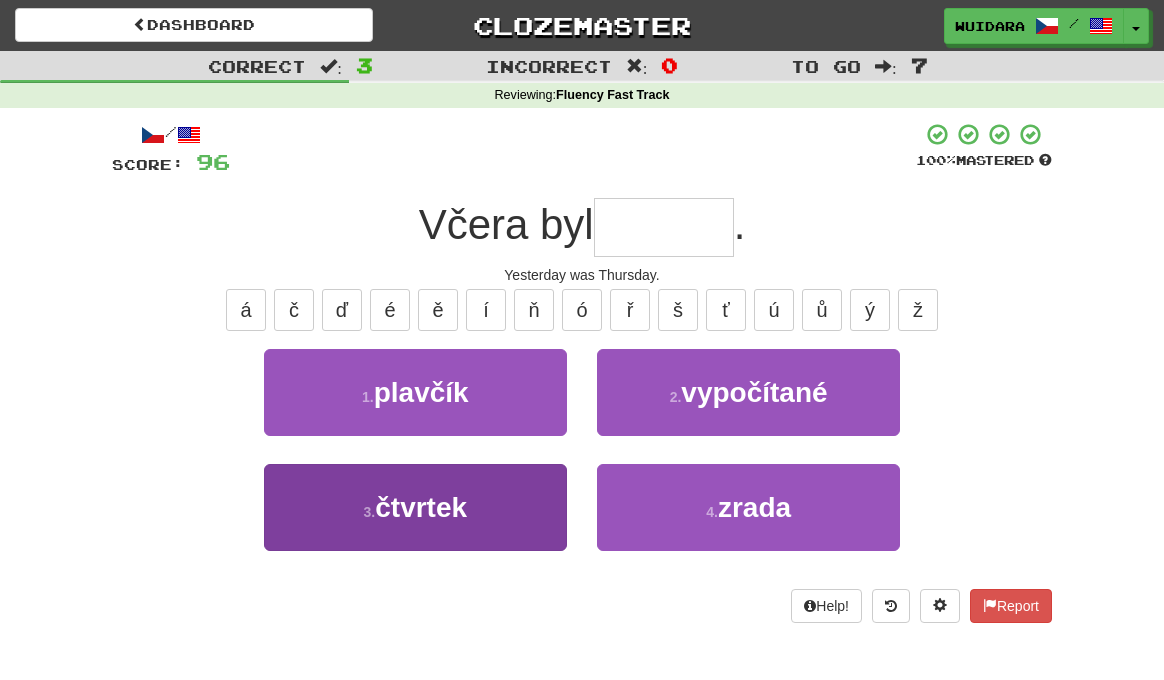 click on "3 .  čtvrtek" at bounding box center (415, 507) 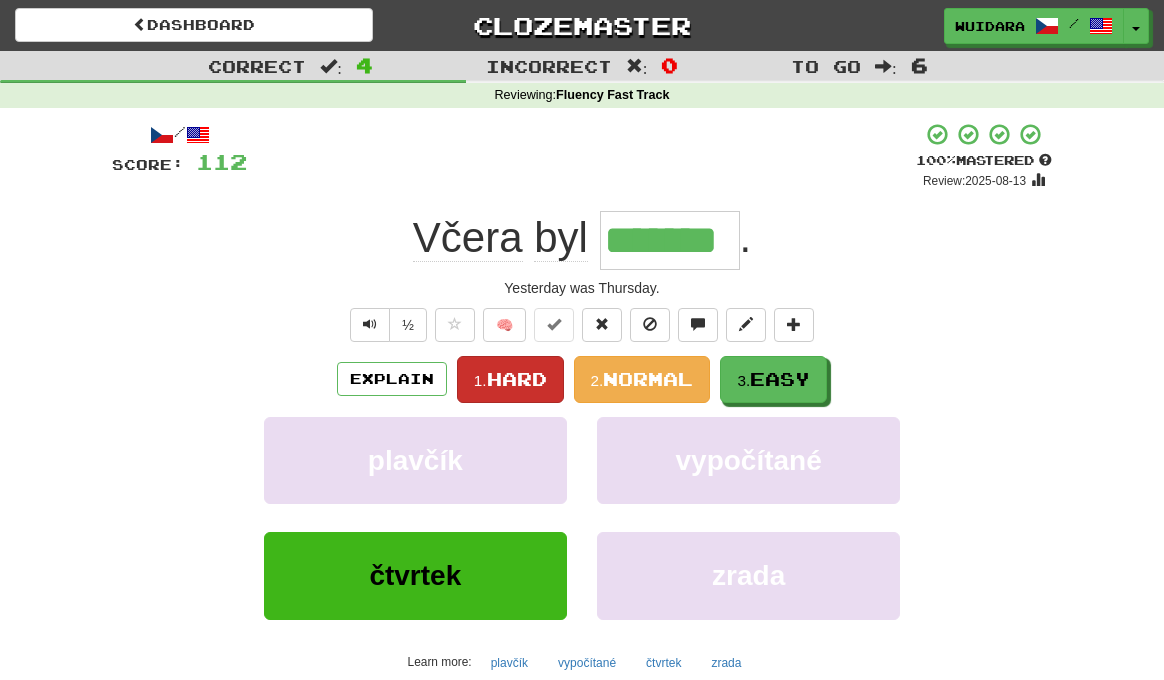 click on "1.  Hard" at bounding box center (510, 379) 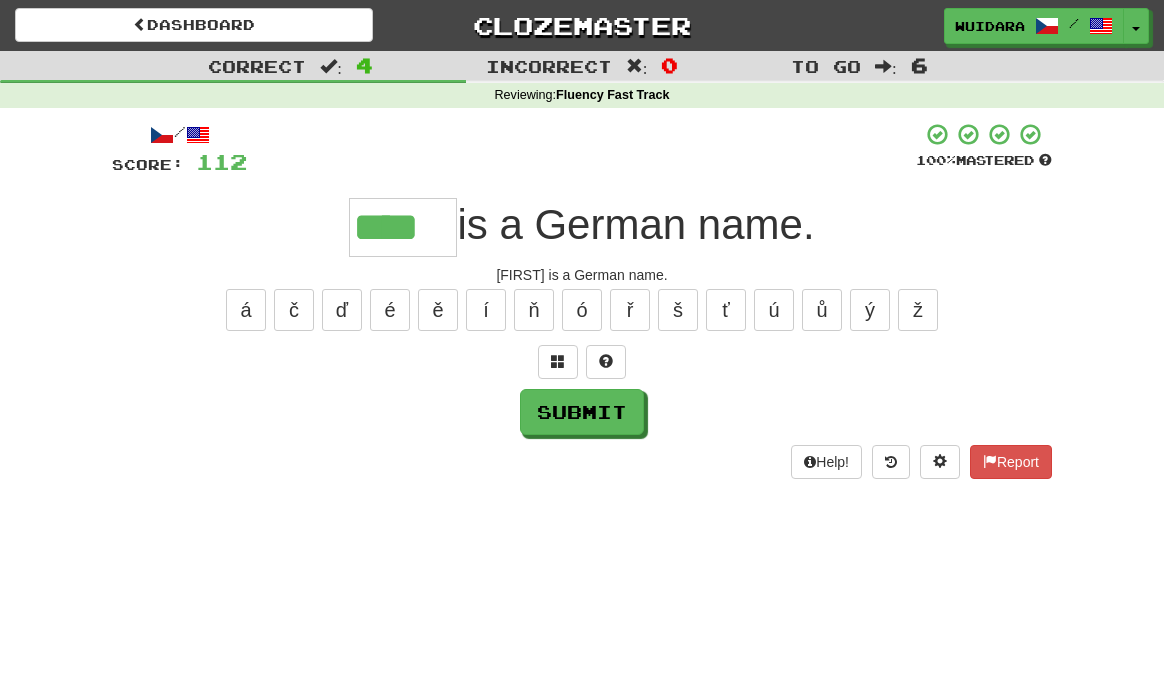 type on "****" 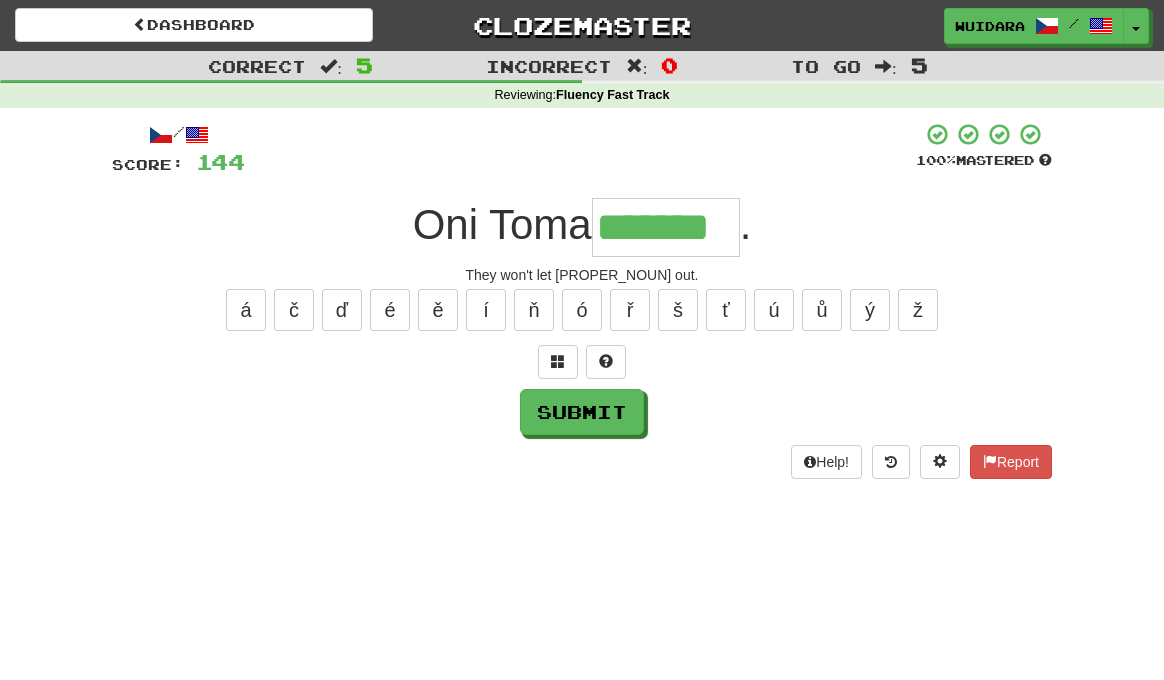 type on "*******" 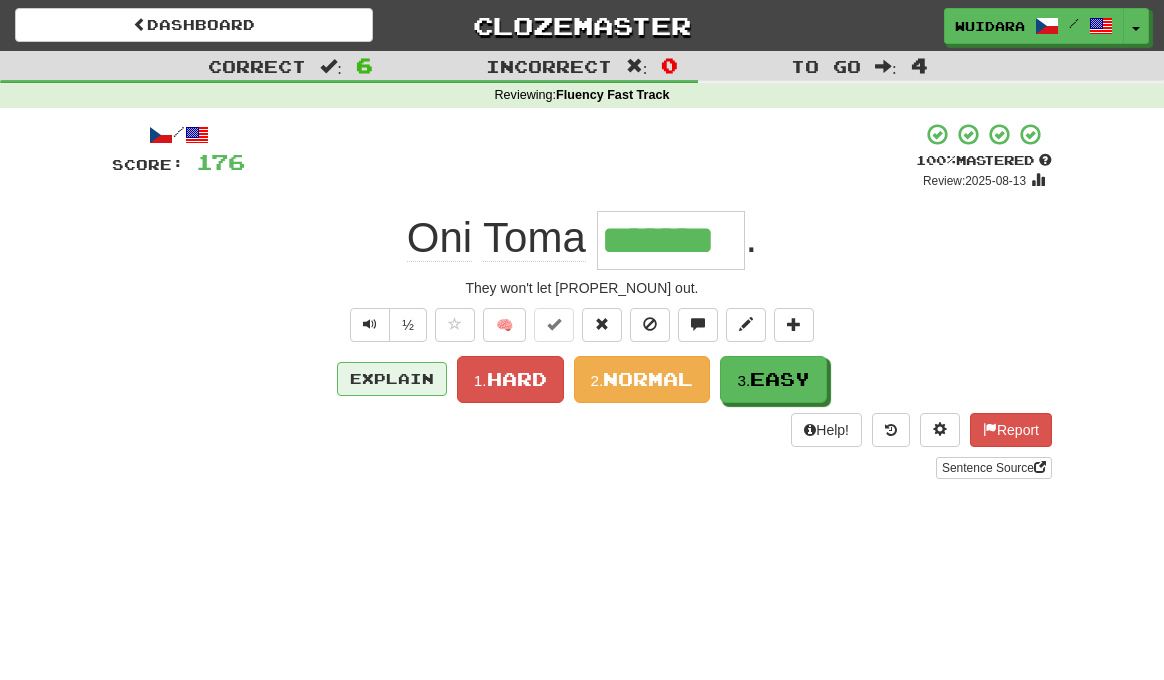 click on "Explain" at bounding box center [392, 379] 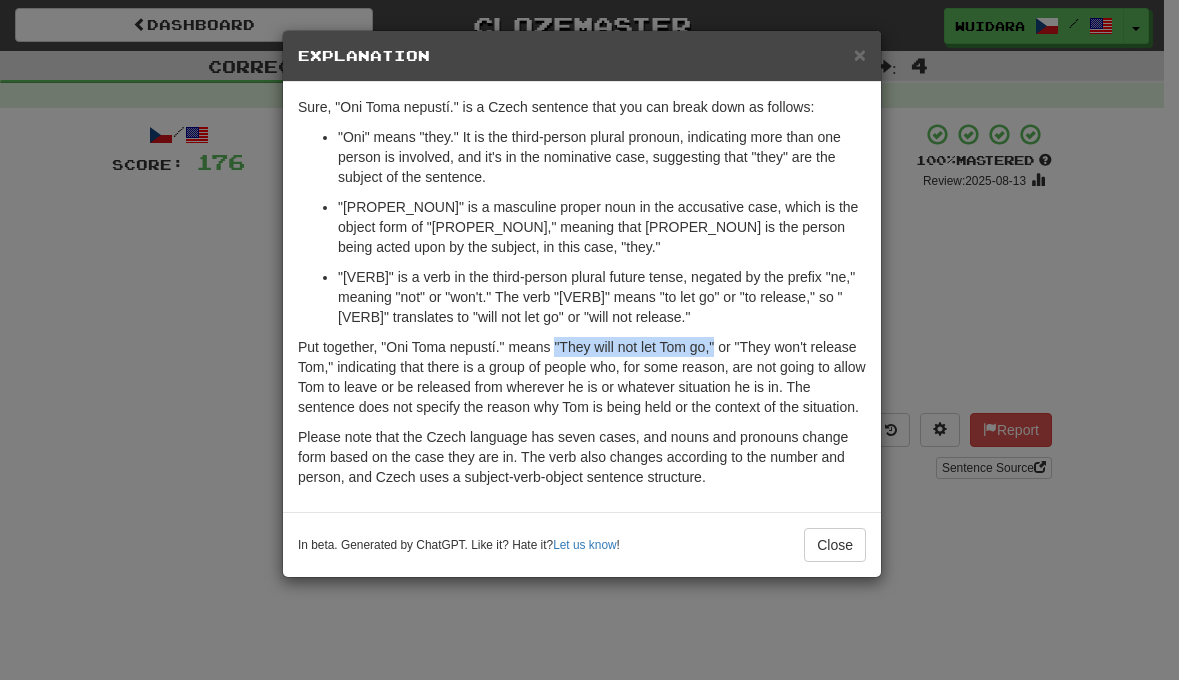drag, startPoint x: 557, startPoint y: 345, endPoint x: 717, endPoint y: 345, distance: 160 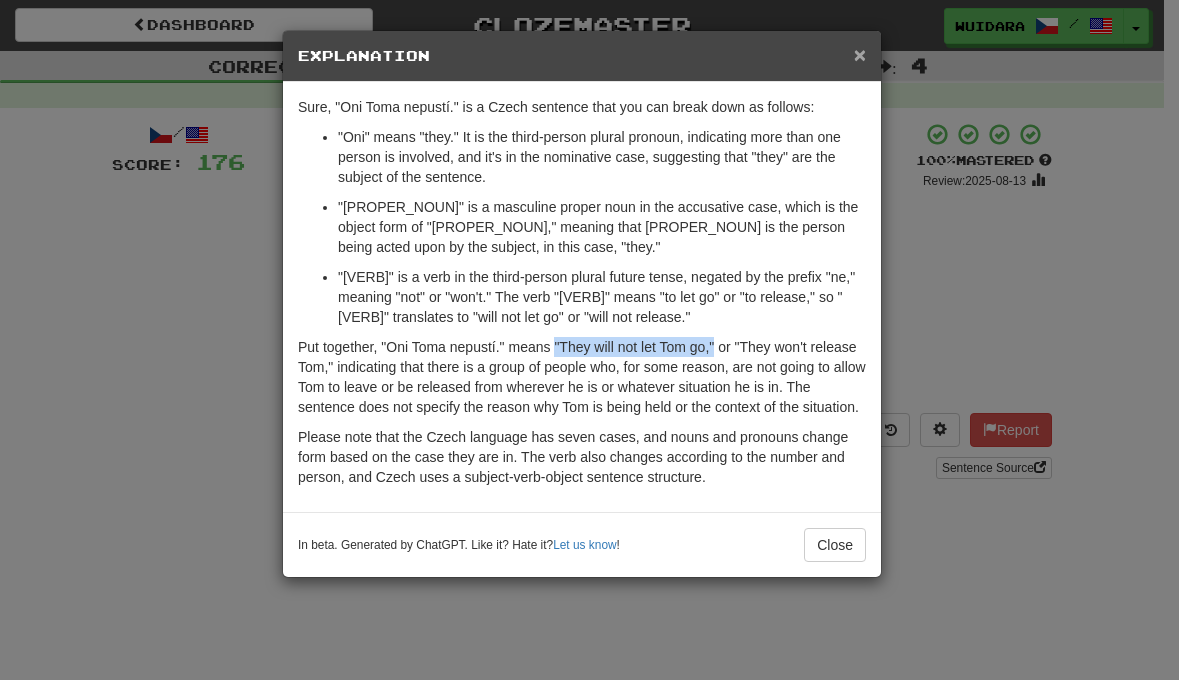 click on "×" at bounding box center [860, 54] 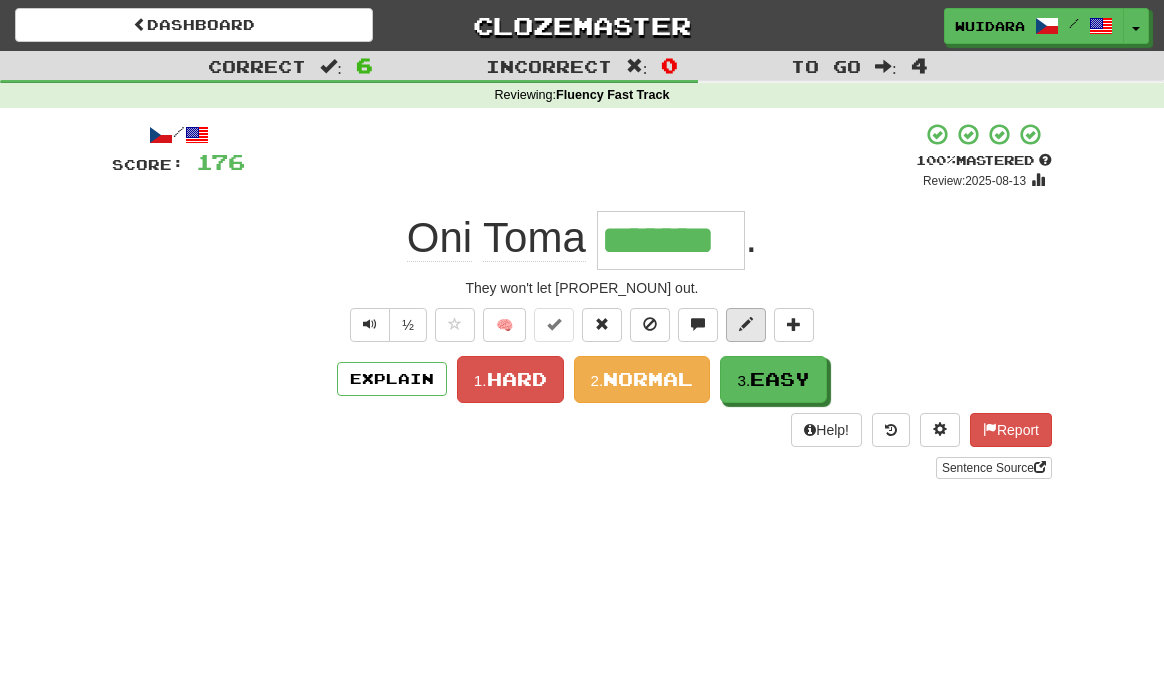 click at bounding box center [746, 324] 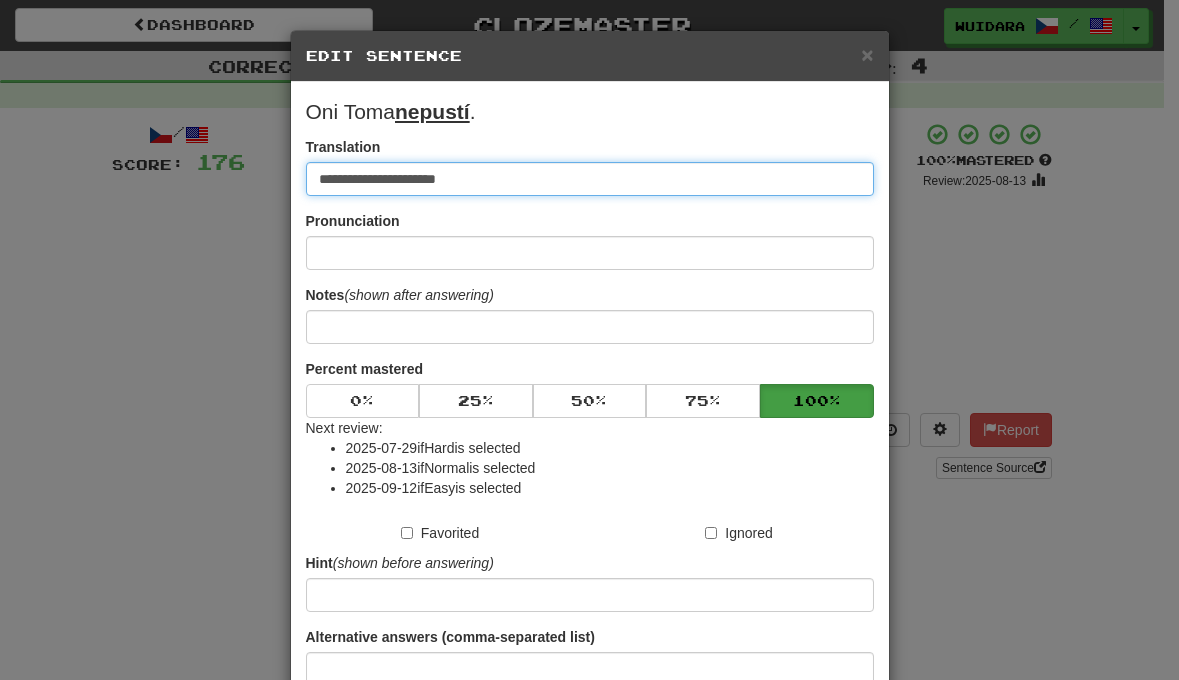 drag, startPoint x: 494, startPoint y: 176, endPoint x: 305, endPoint y: 179, distance: 189.0238 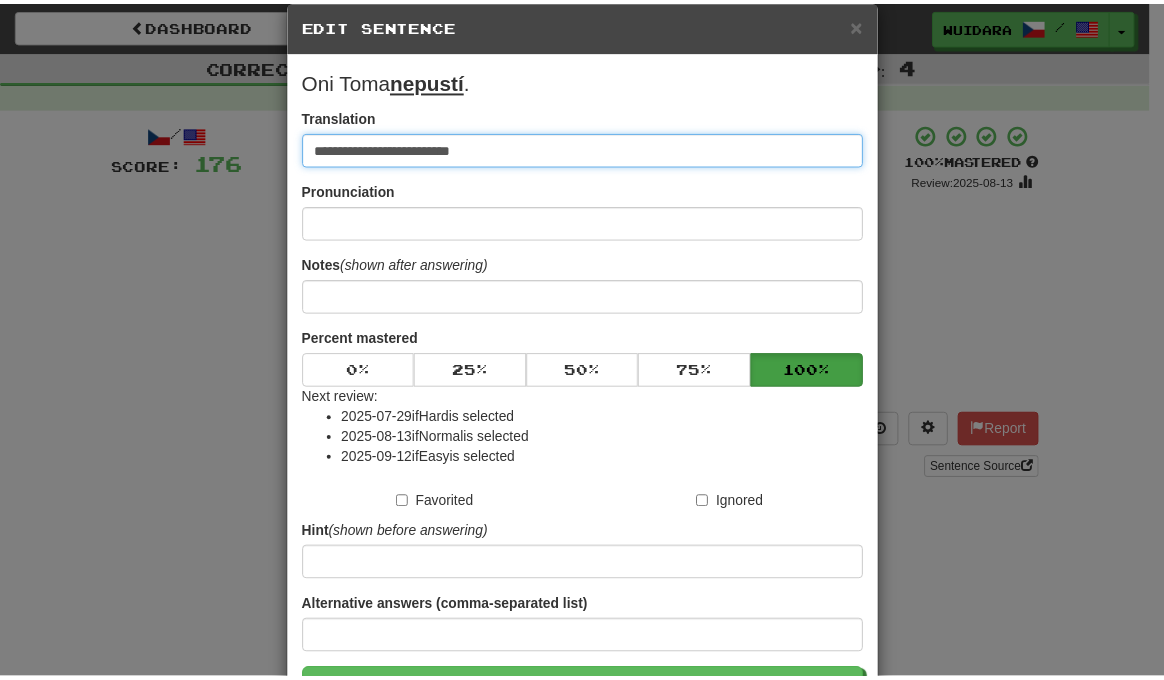 scroll, scrollTop: 170, scrollLeft: 0, axis: vertical 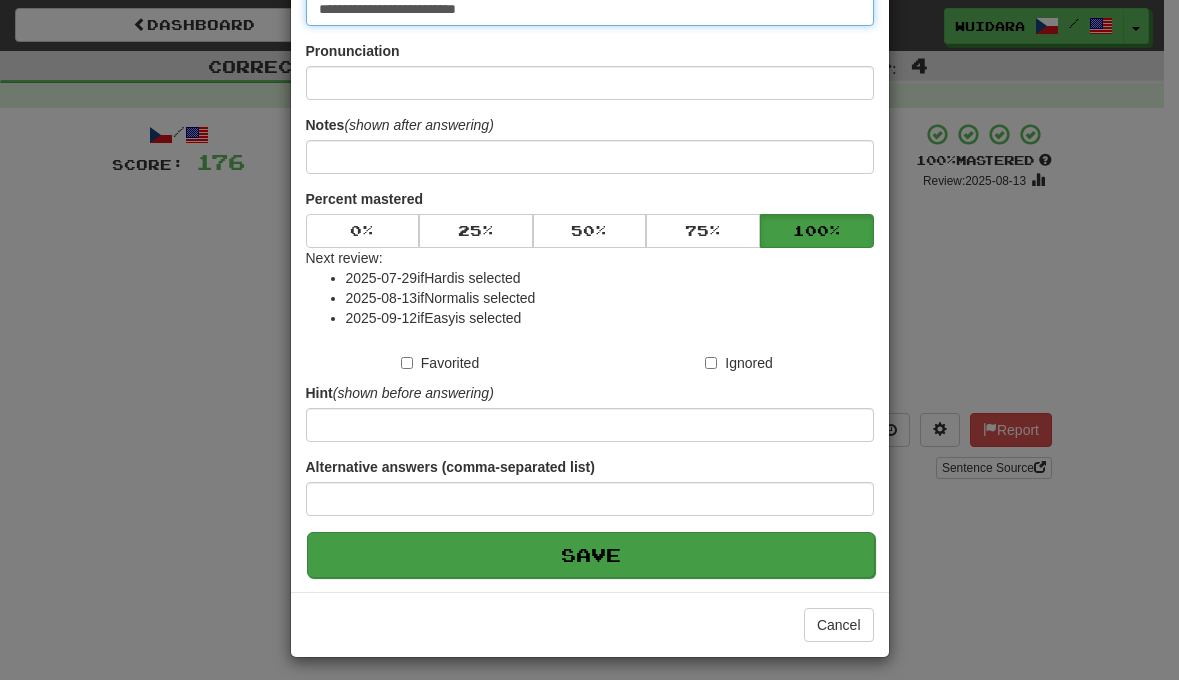 type on "**********" 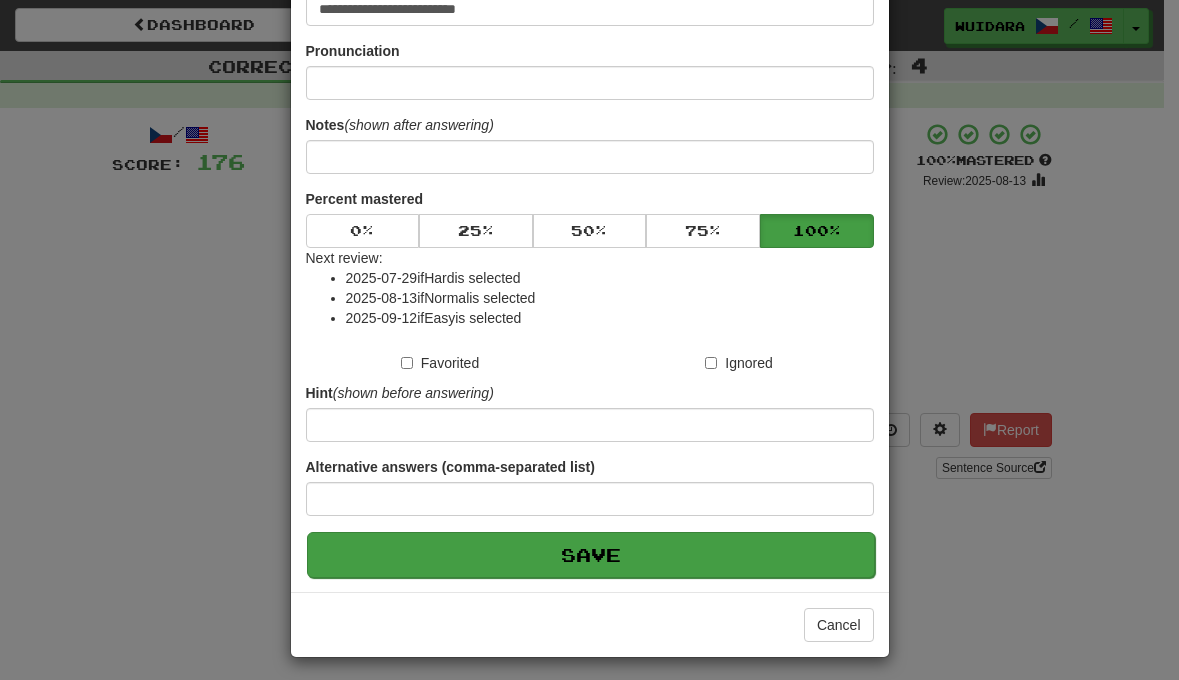 click on "Save" at bounding box center [591, 555] 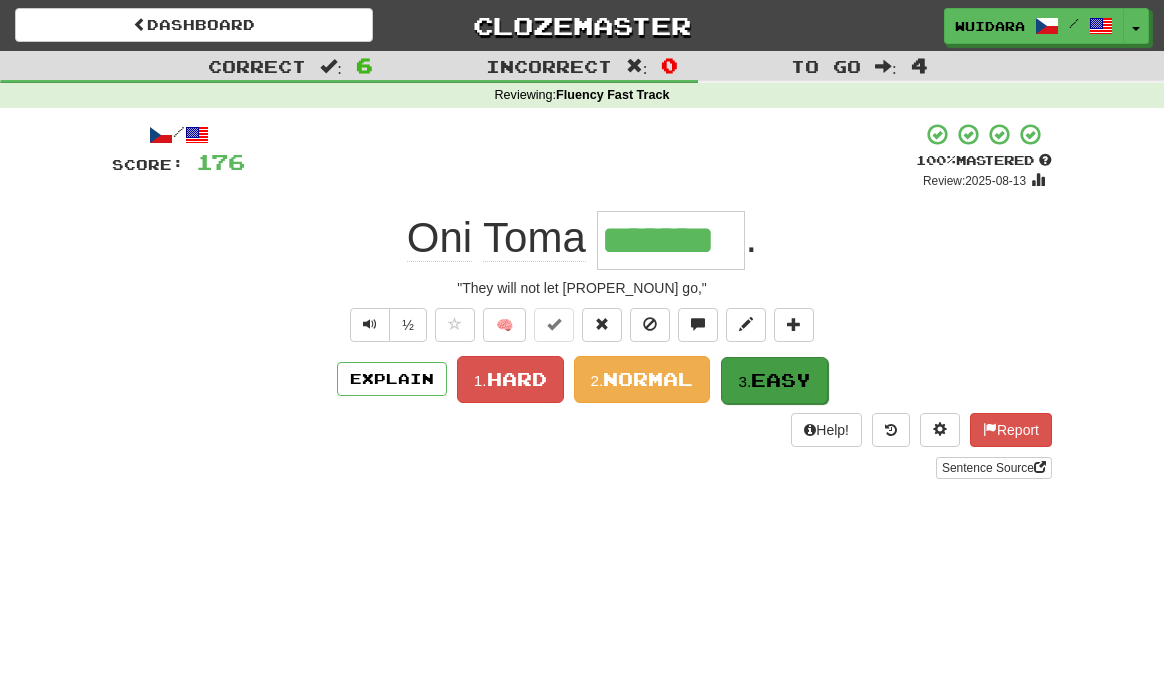 click on "3." at bounding box center [744, 381] 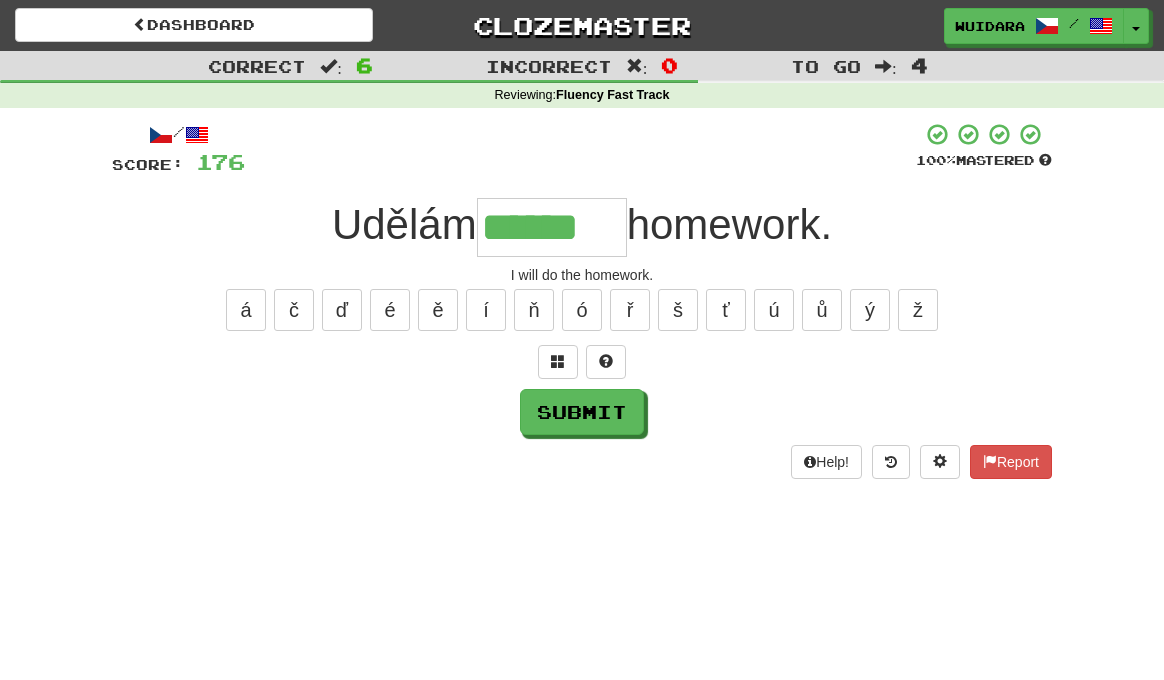 type on "******" 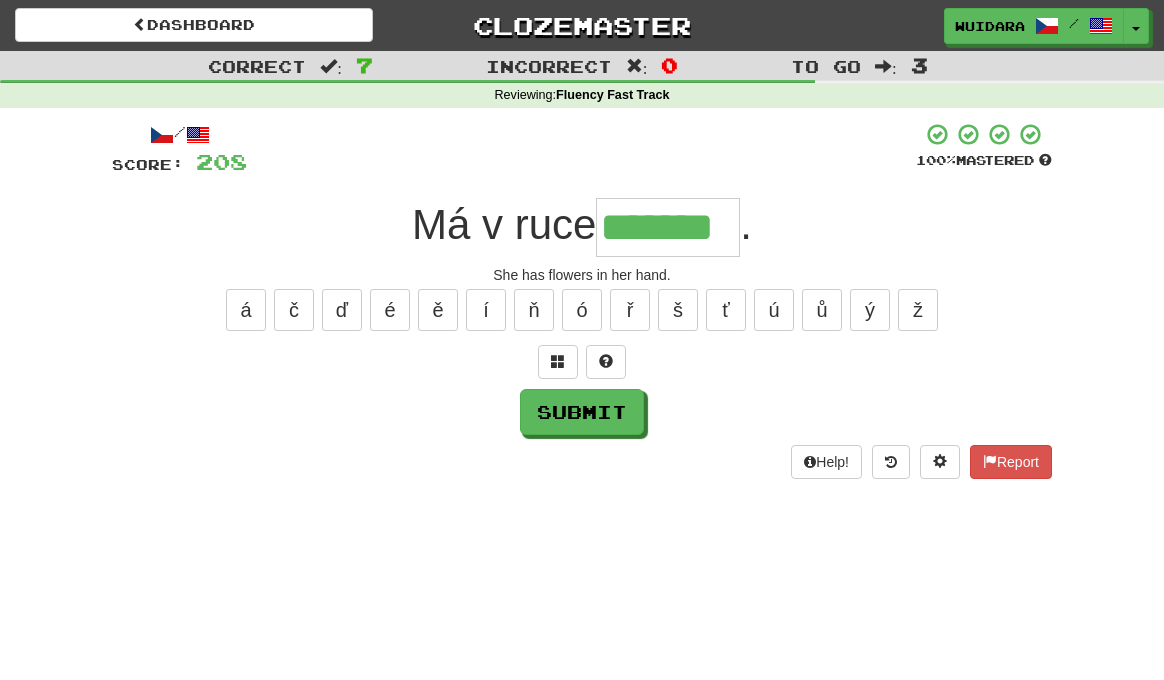 type on "*******" 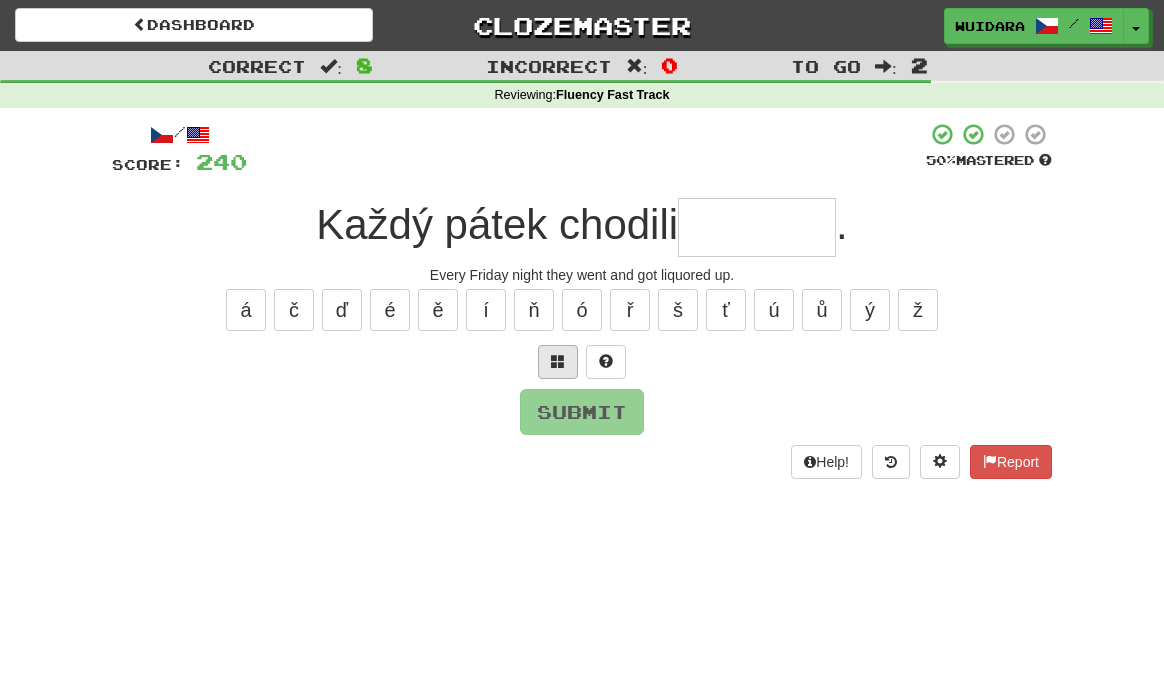 click at bounding box center [558, 361] 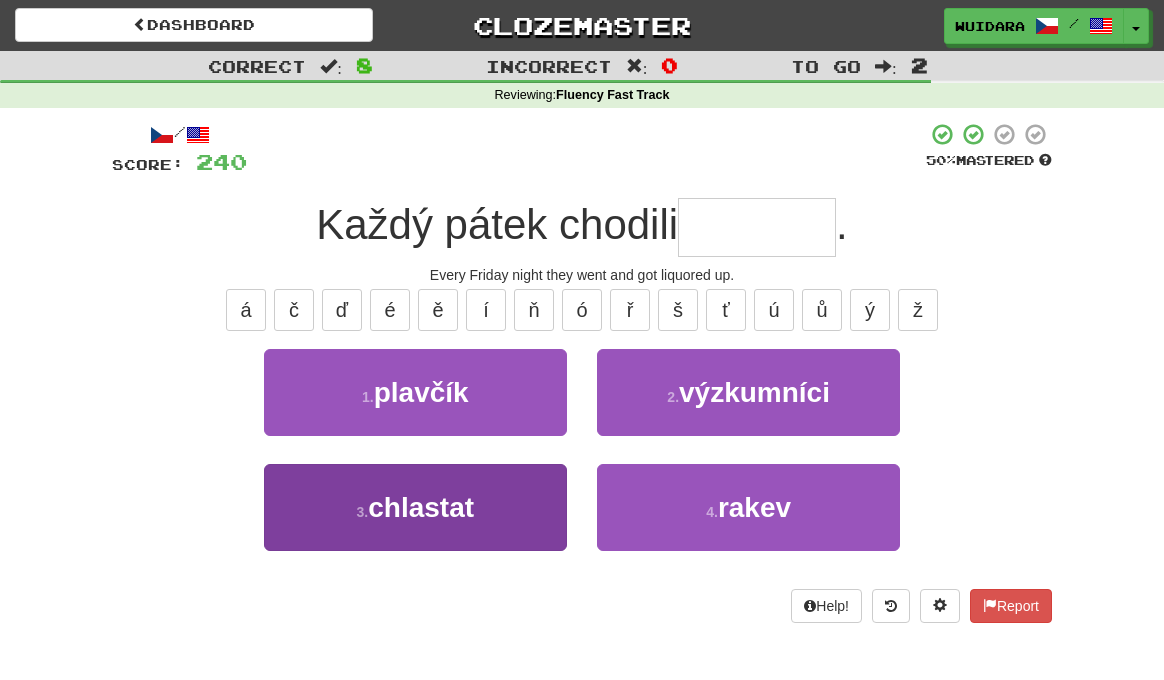 click on "3 .  chlastat" at bounding box center [415, 507] 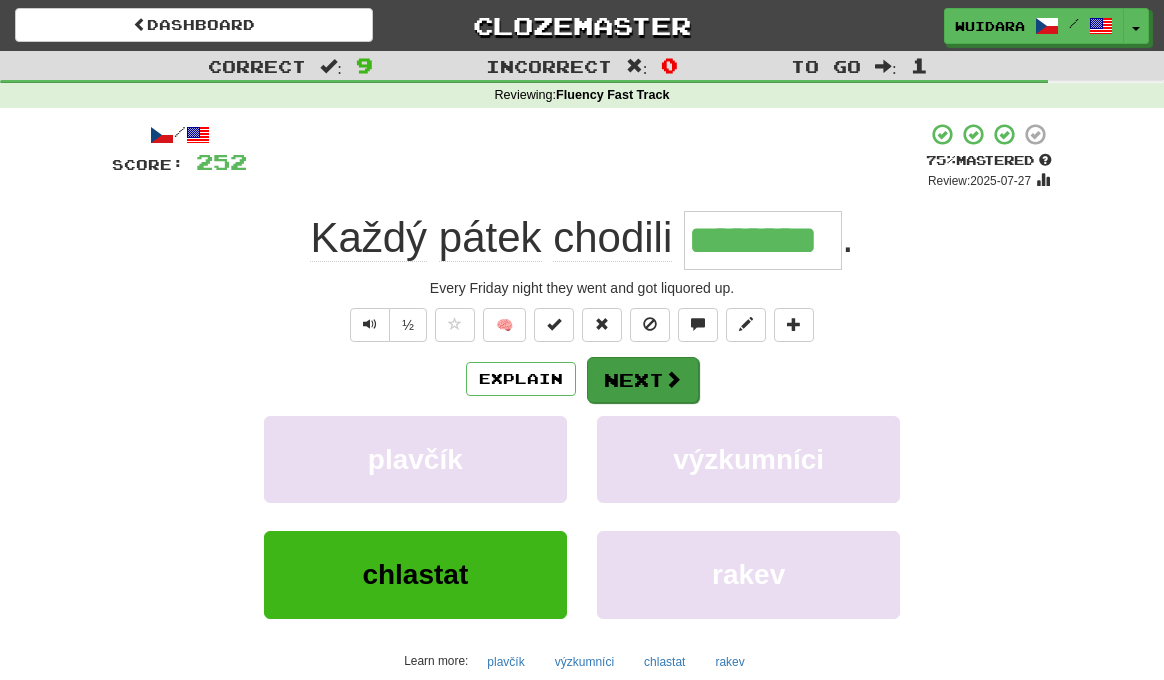click on "Next" at bounding box center (643, 380) 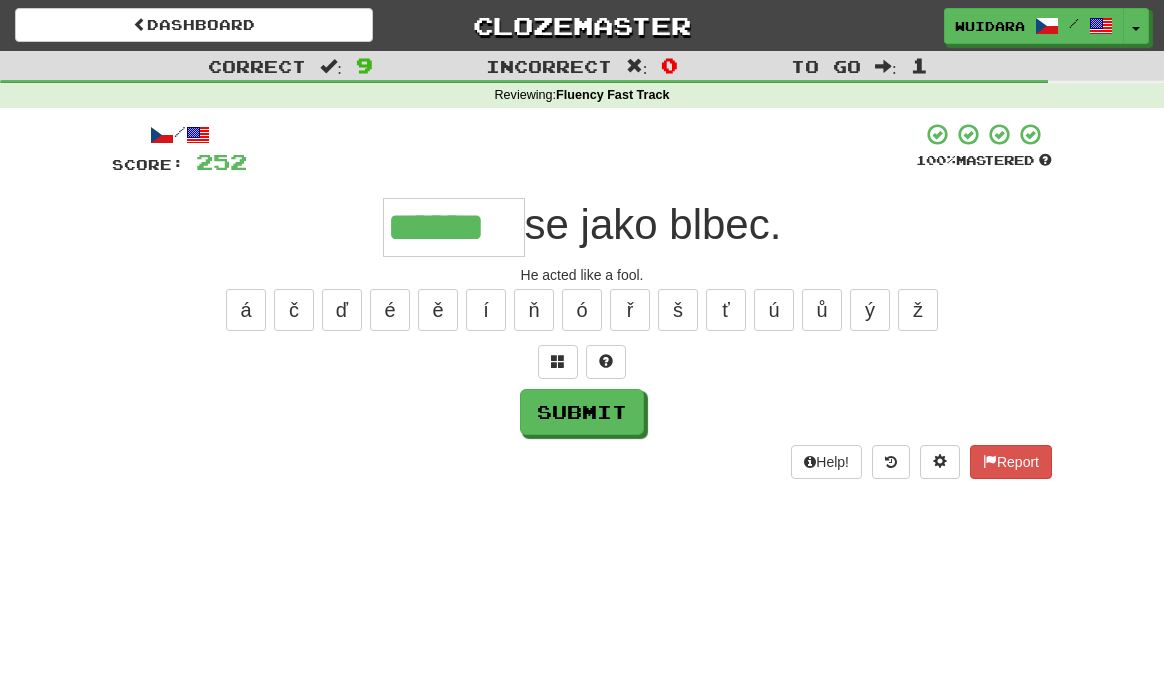 type on "******" 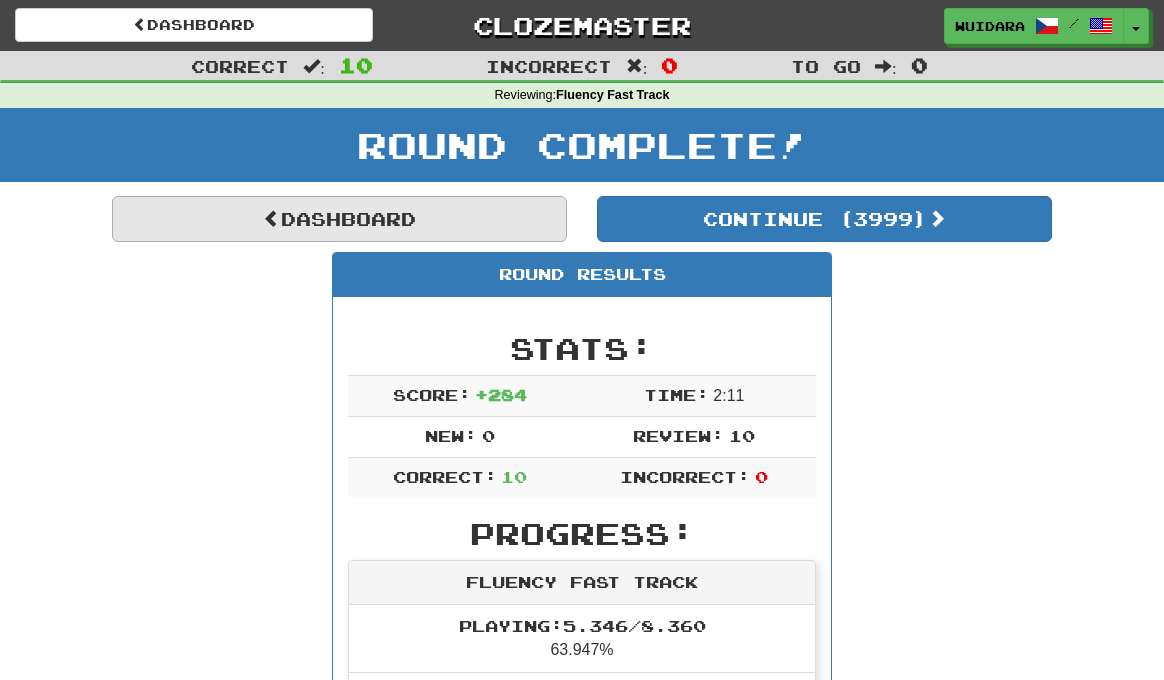click on "Dashboard" at bounding box center (339, 219) 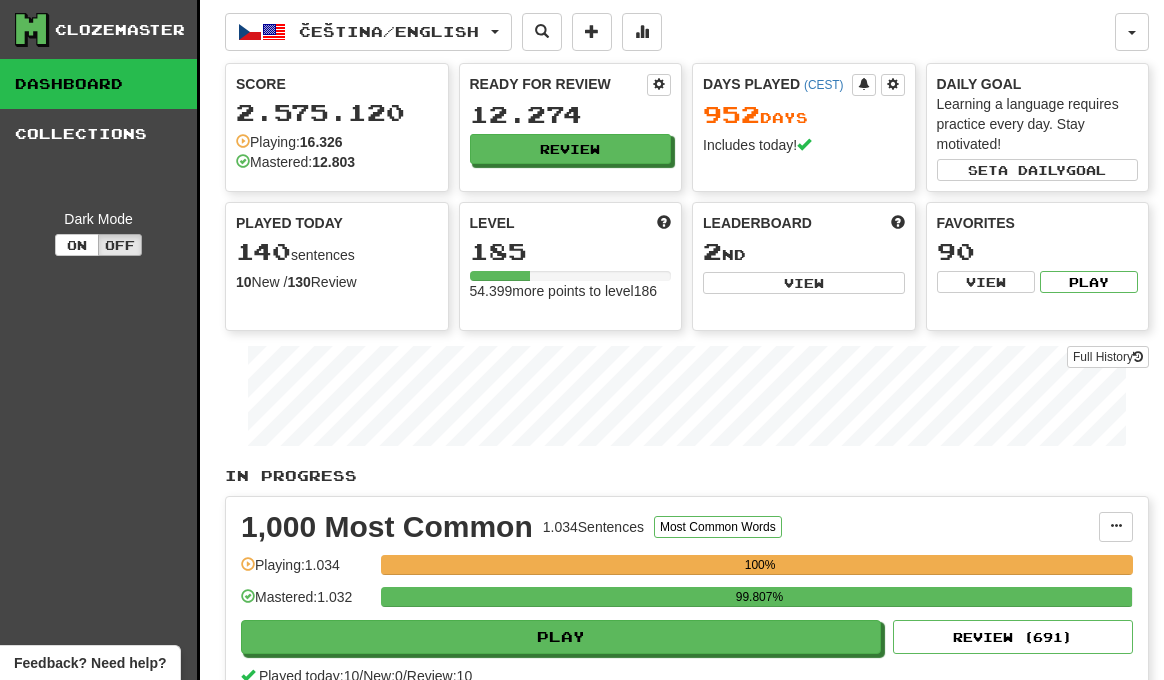 scroll, scrollTop: 0, scrollLeft: 0, axis: both 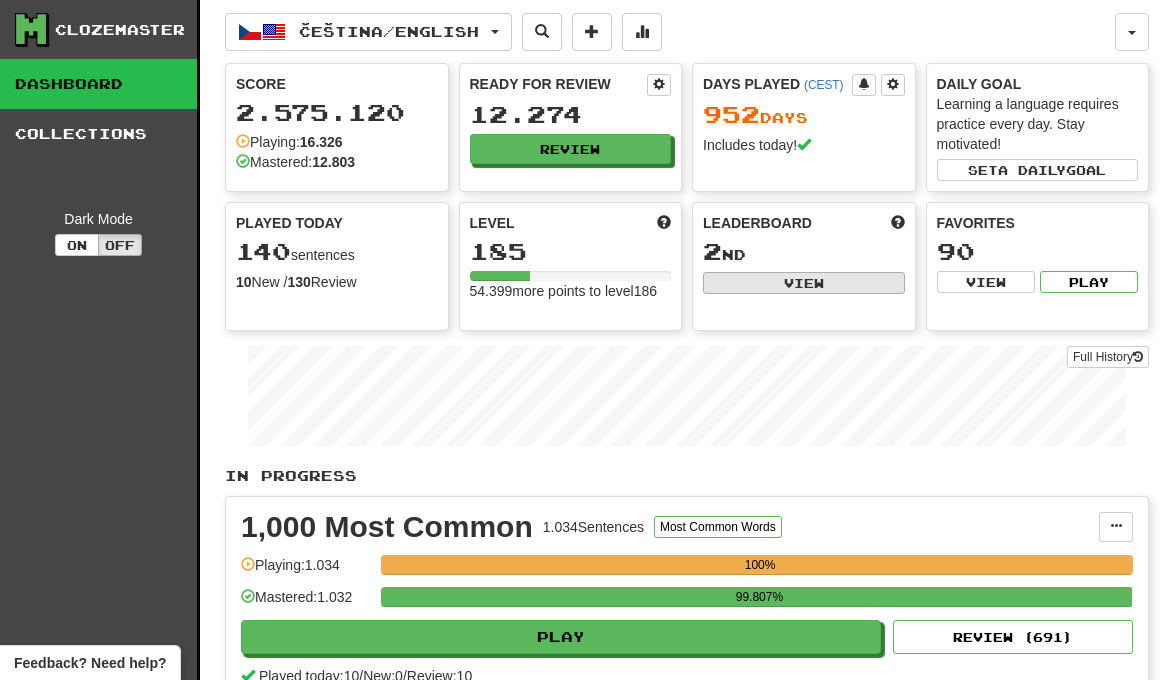 click on "View" at bounding box center [804, 283] 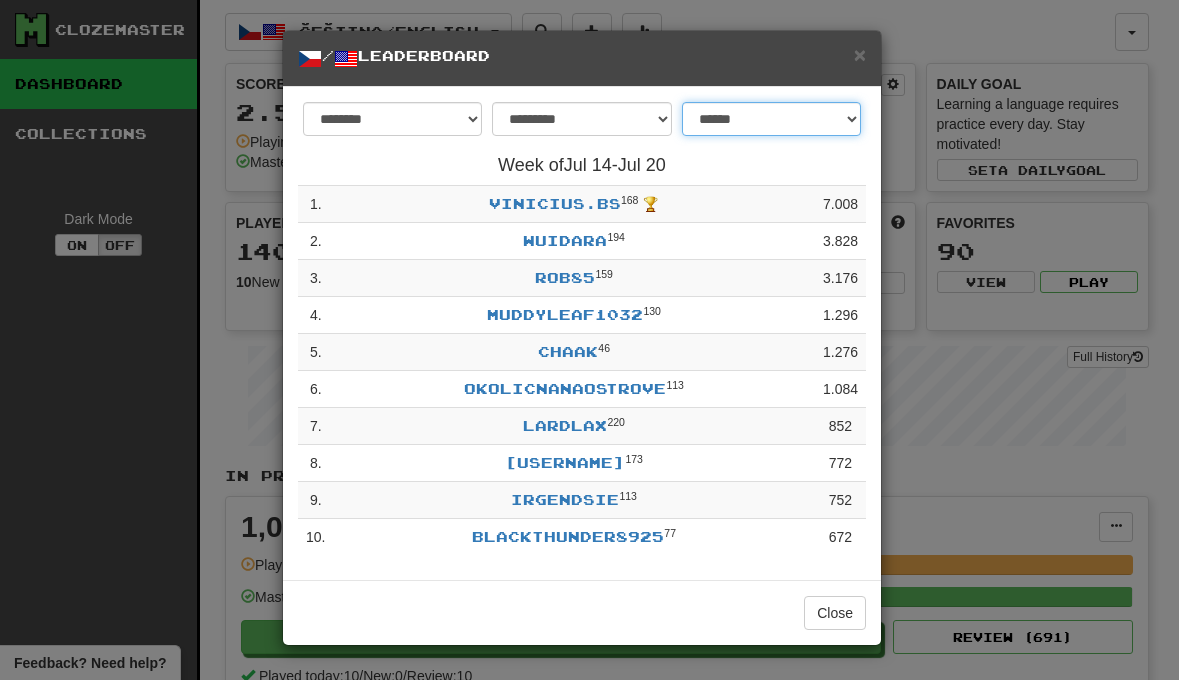 select on "*******" 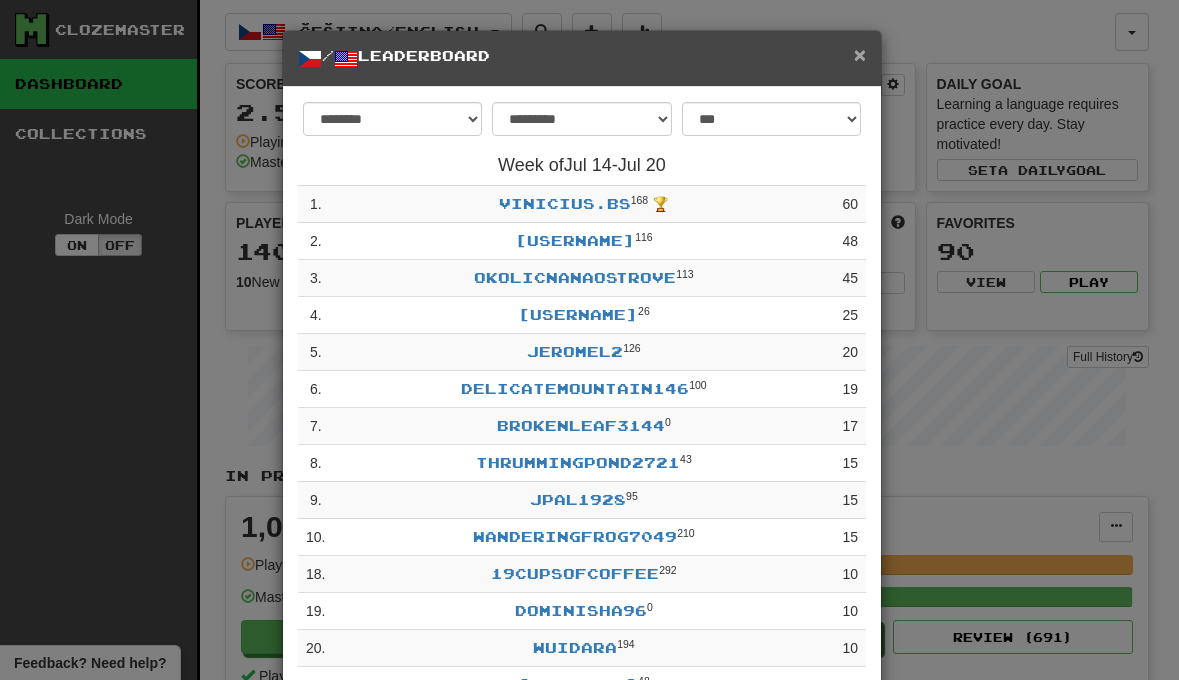click on "×" at bounding box center [860, 54] 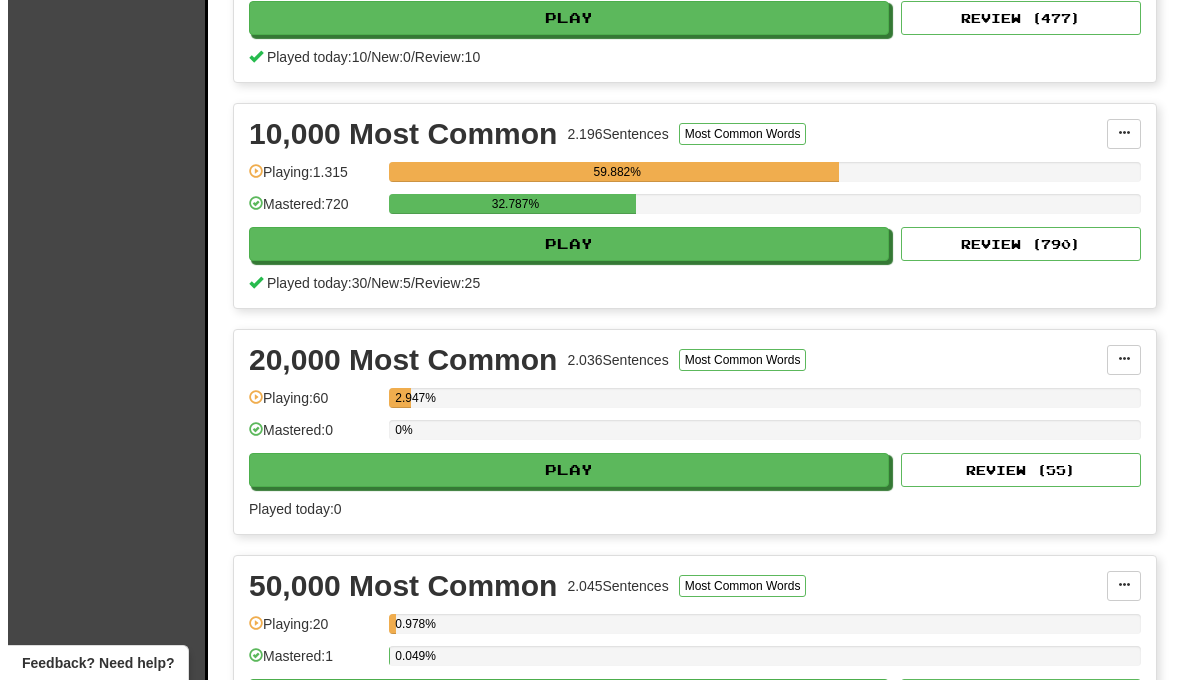 scroll, scrollTop: 1519, scrollLeft: 0, axis: vertical 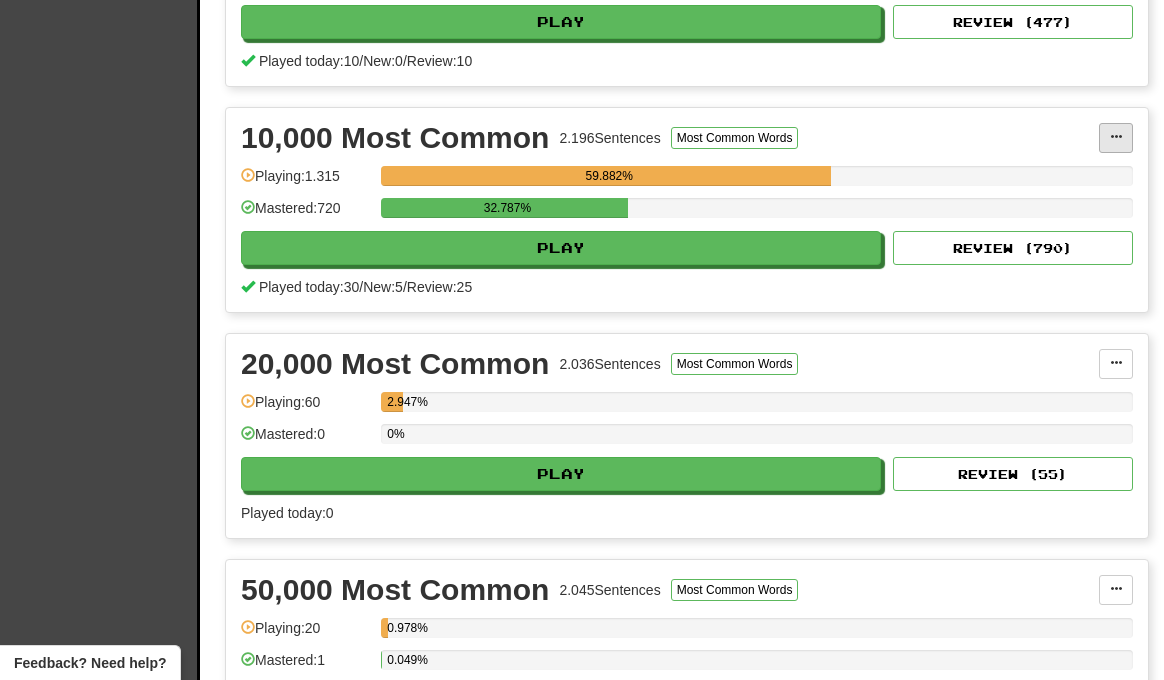 click at bounding box center (1116, 137) 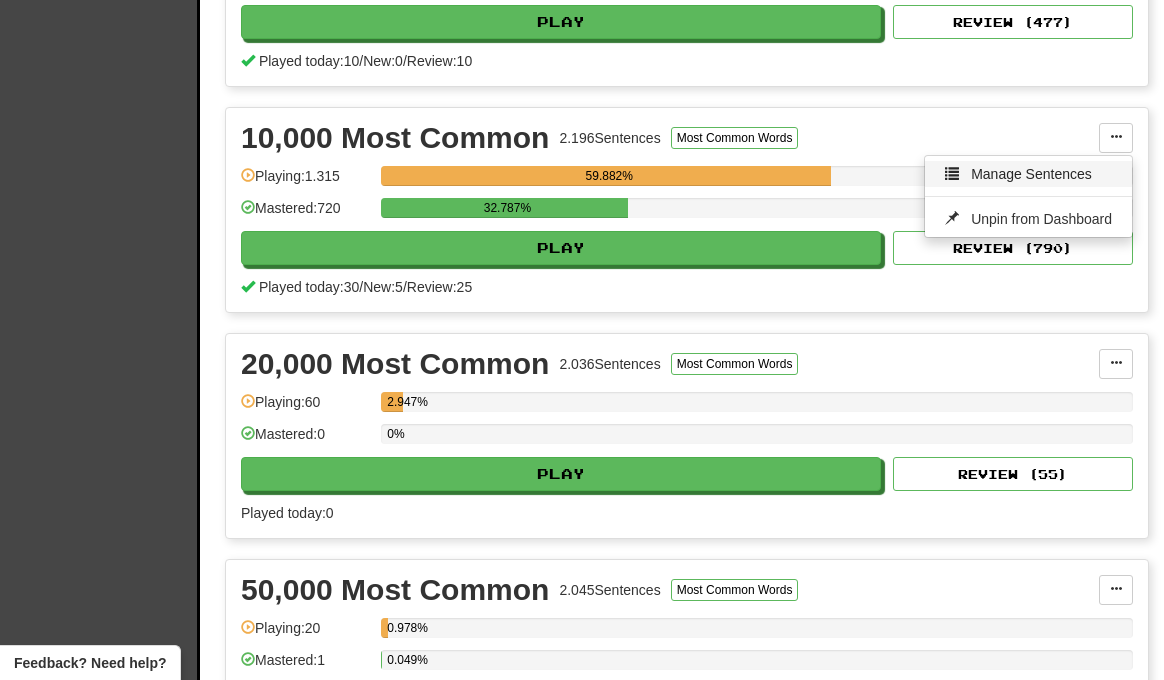 click on "Manage Sentences" at bounding box center (1031, 174) 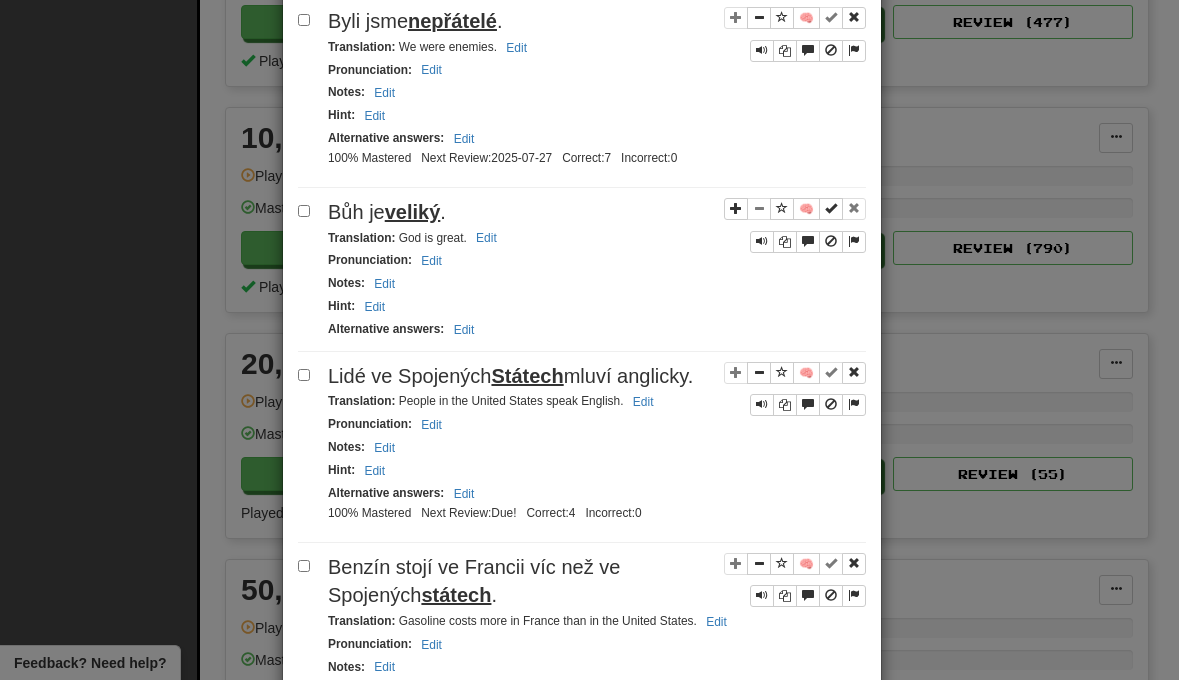 scroll, scrollTop: 546, scrollLeft: 0, axis: vertical 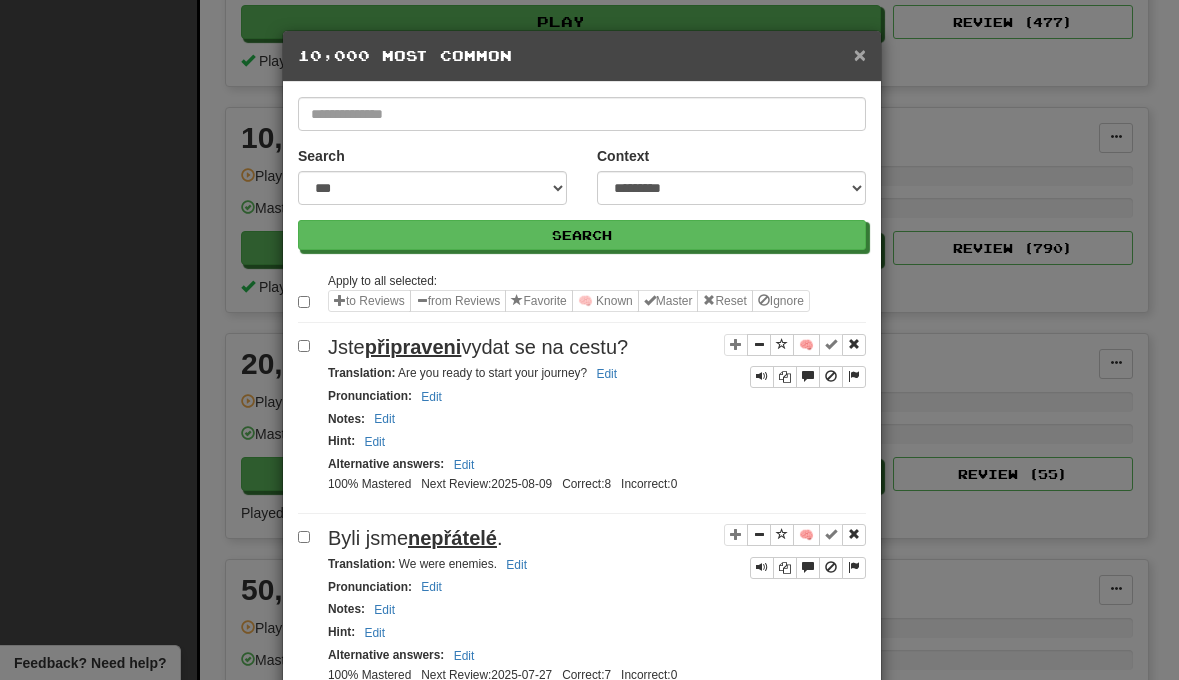 click on "×" at bounding box center [860, 54] 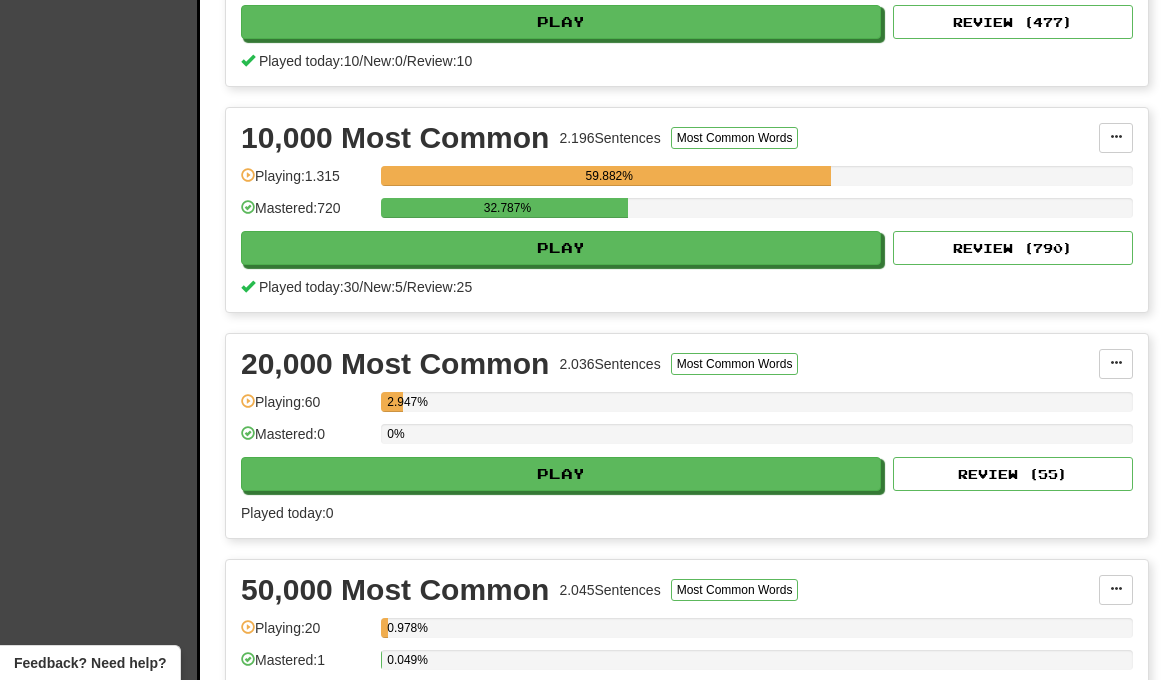 scroll, scrollTop: 0, scrollLeft: 0, axis: both 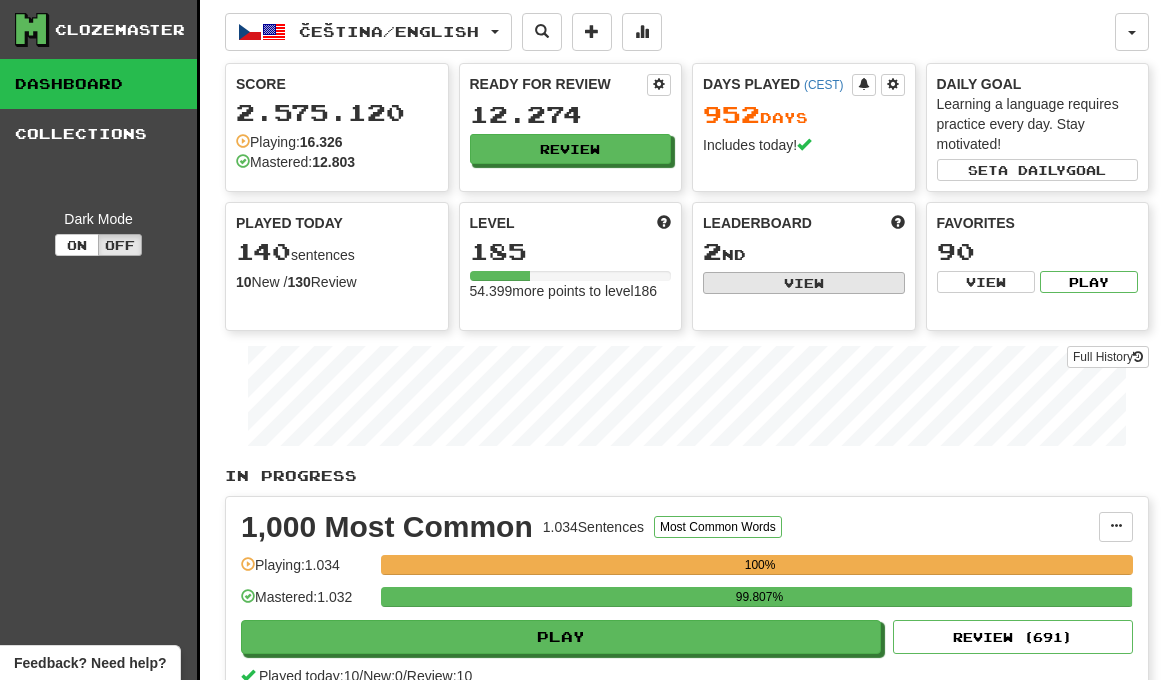 click on "View" at bounding box center (804, 283) 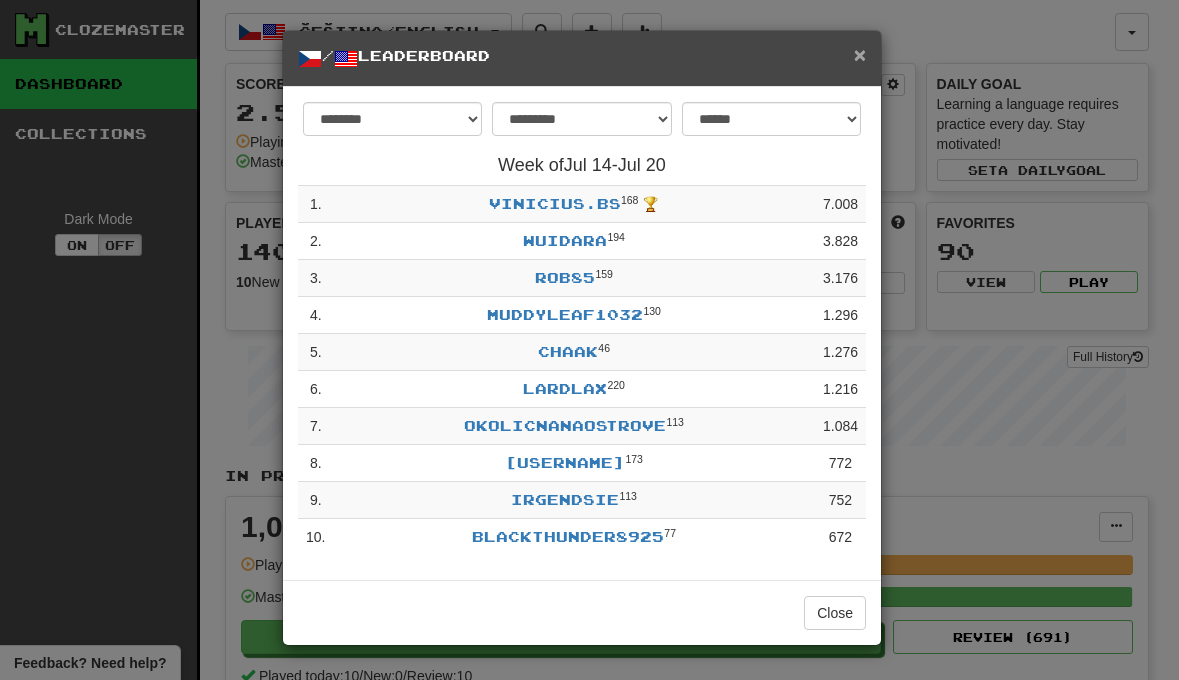 click on "×" at bounding box center [860, 54] 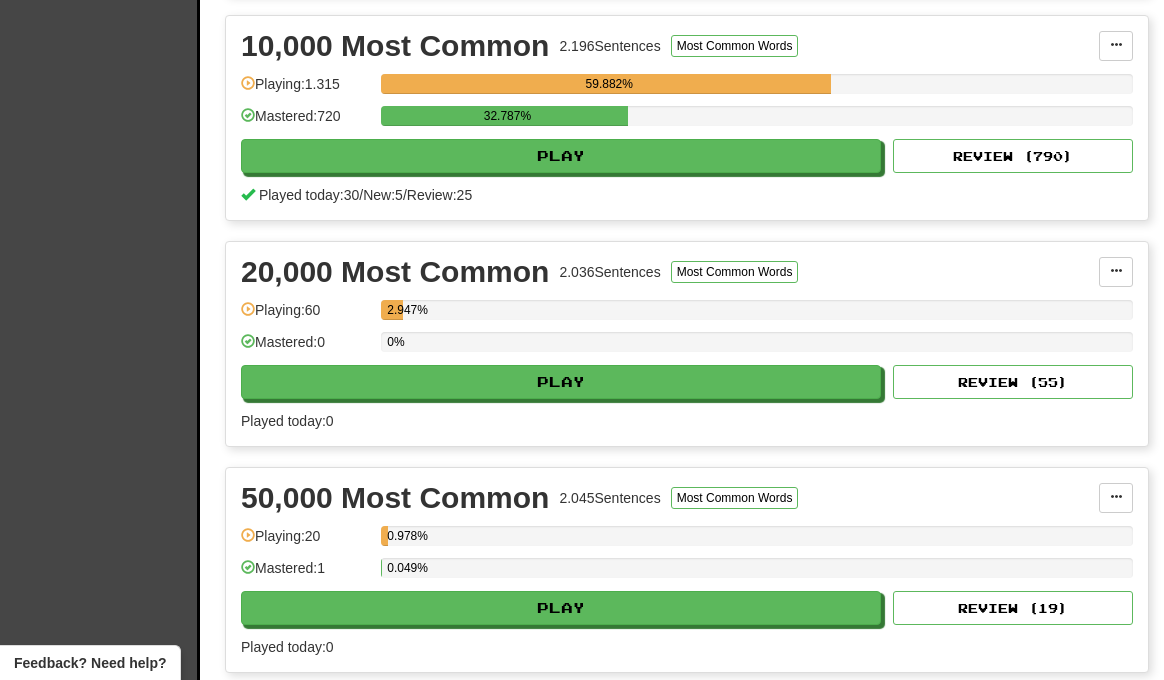 scroll, scrollTop: 0, scrollLeft: 0, axis: both 